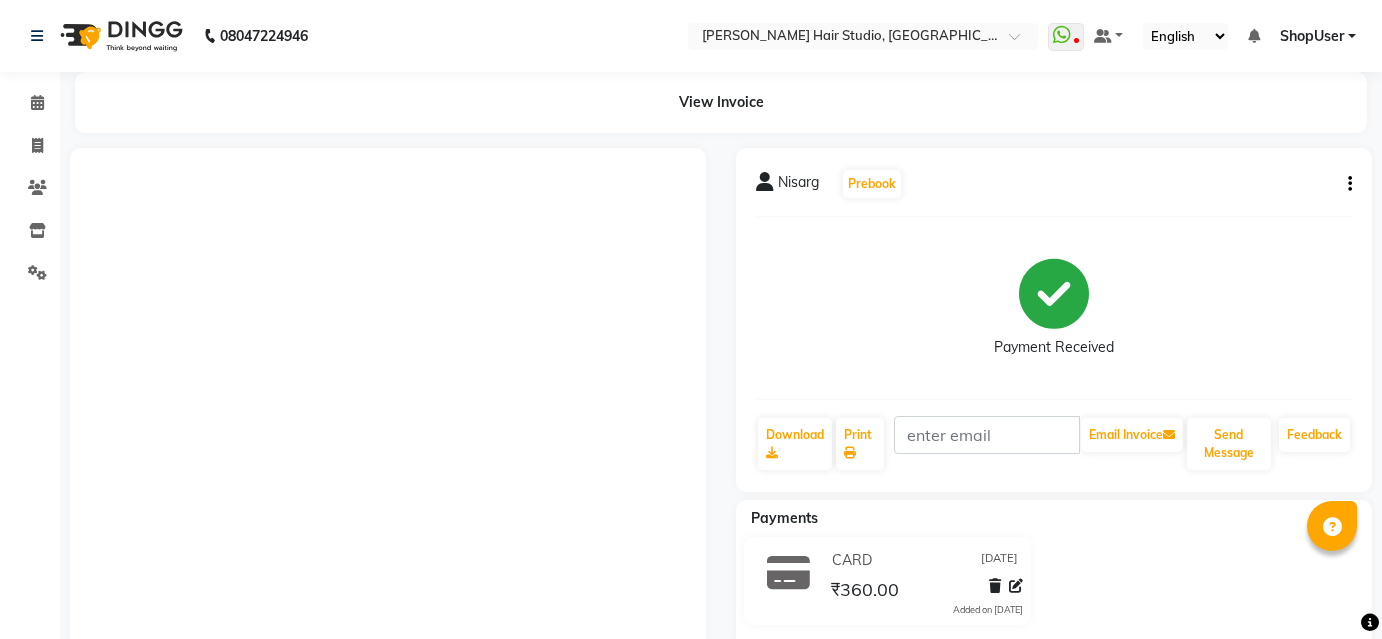 scroll, scrollTop: 183, scrollLeft: 0, axis: vertical 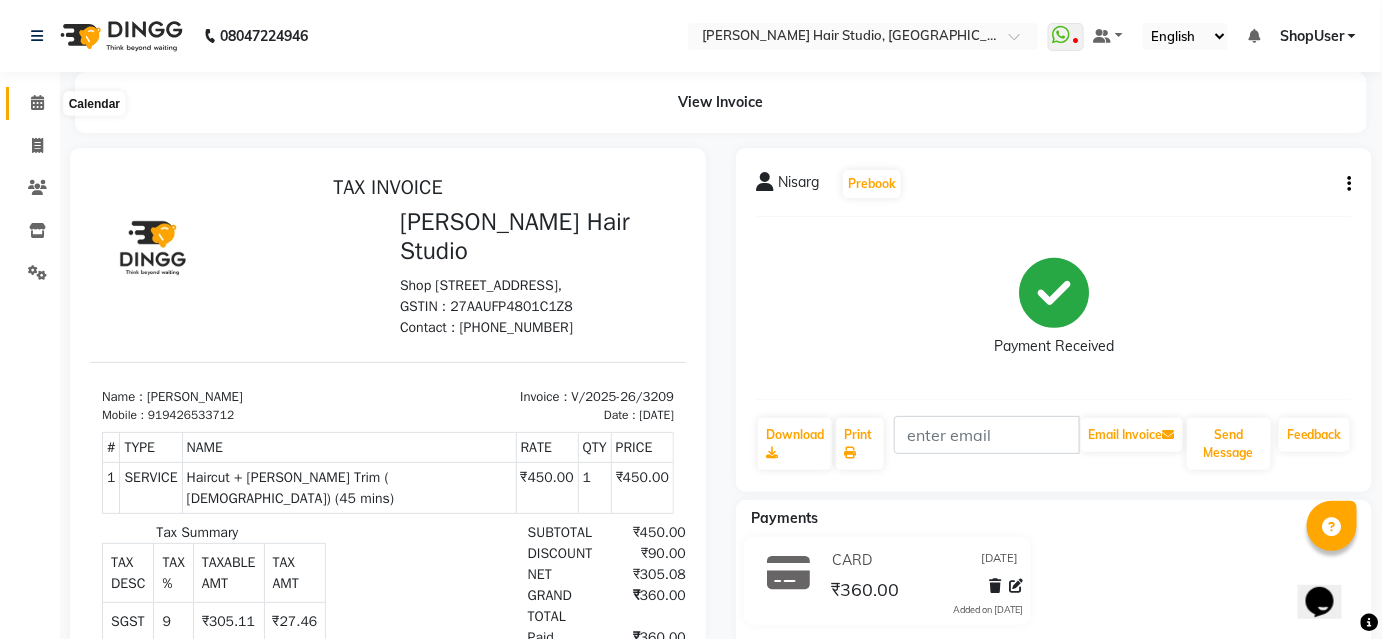click 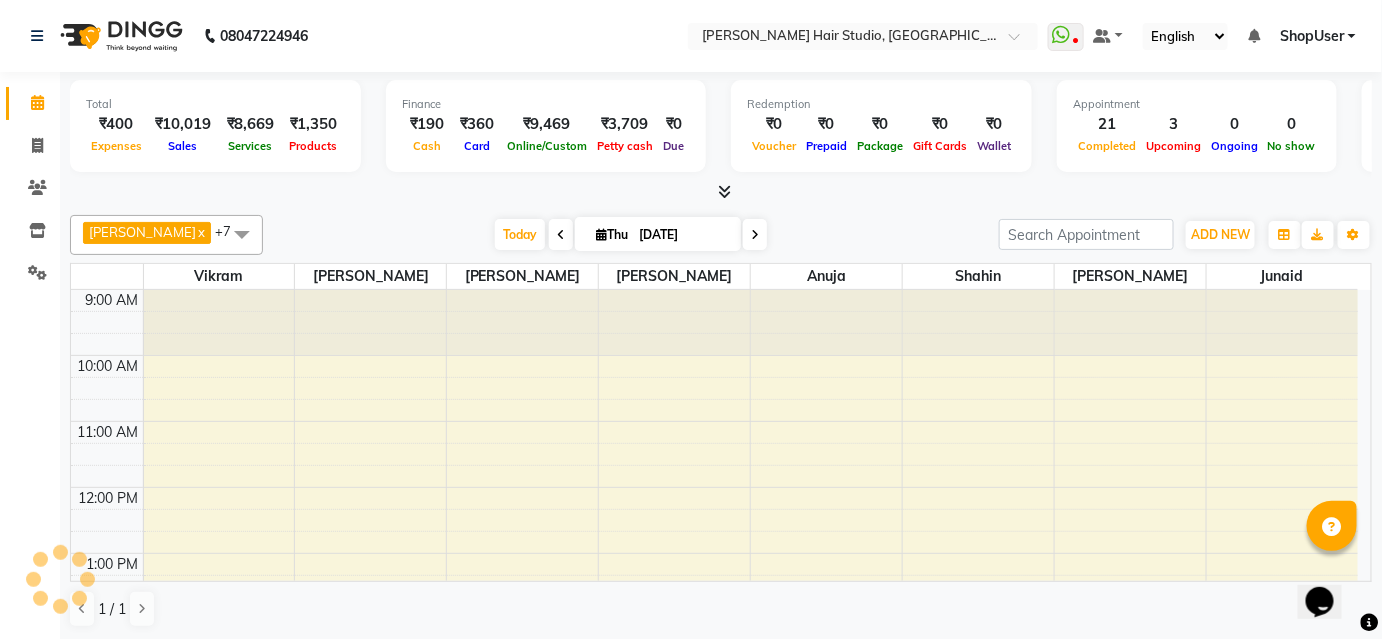 scroll, scrollTop: 0, scrollLeft: 0, axis: both 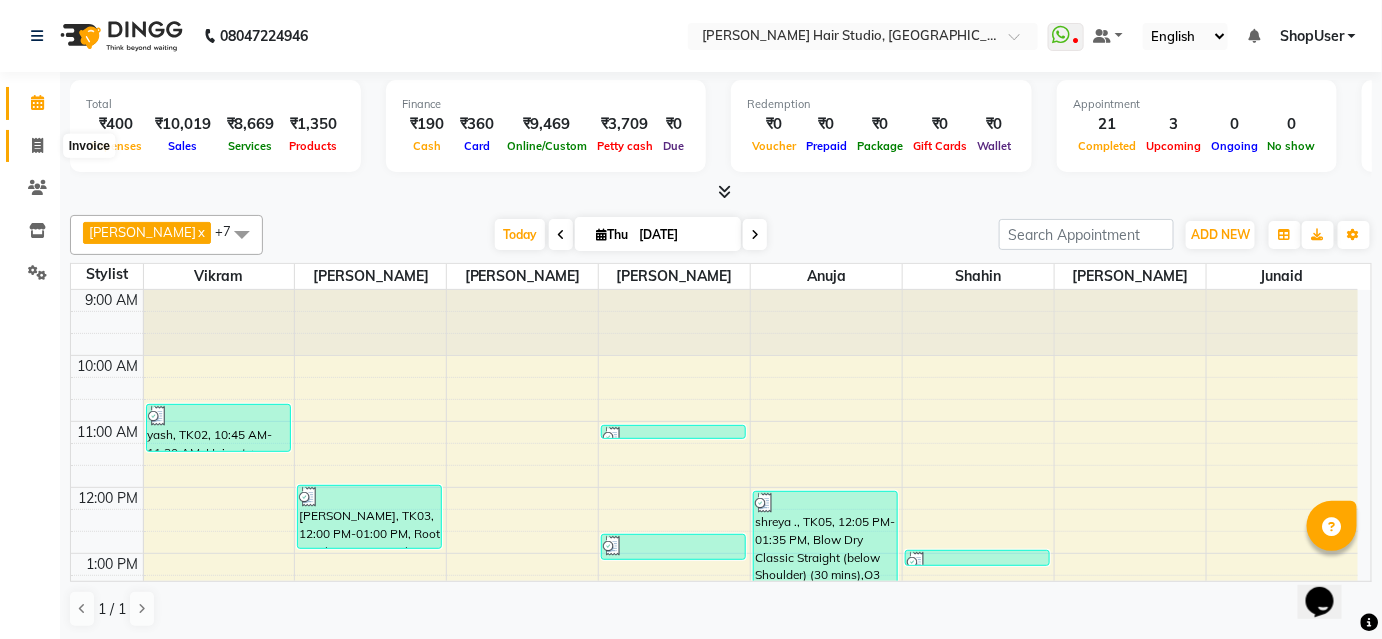 click 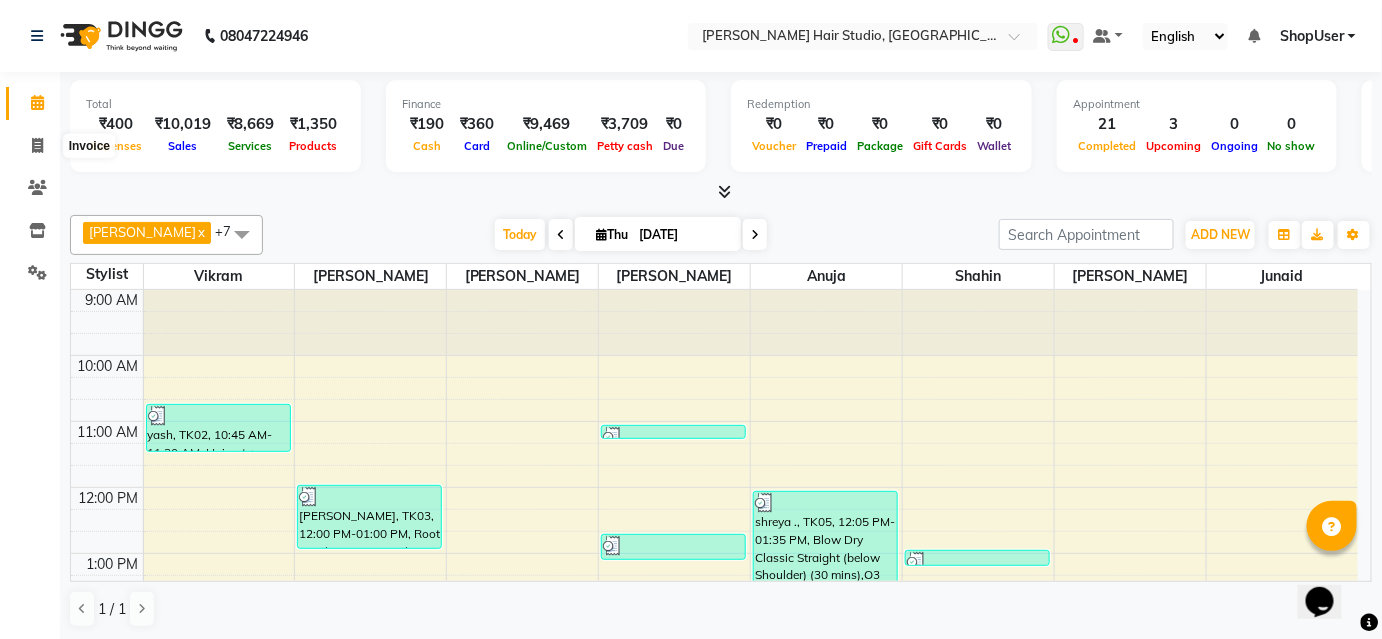 select on "service" 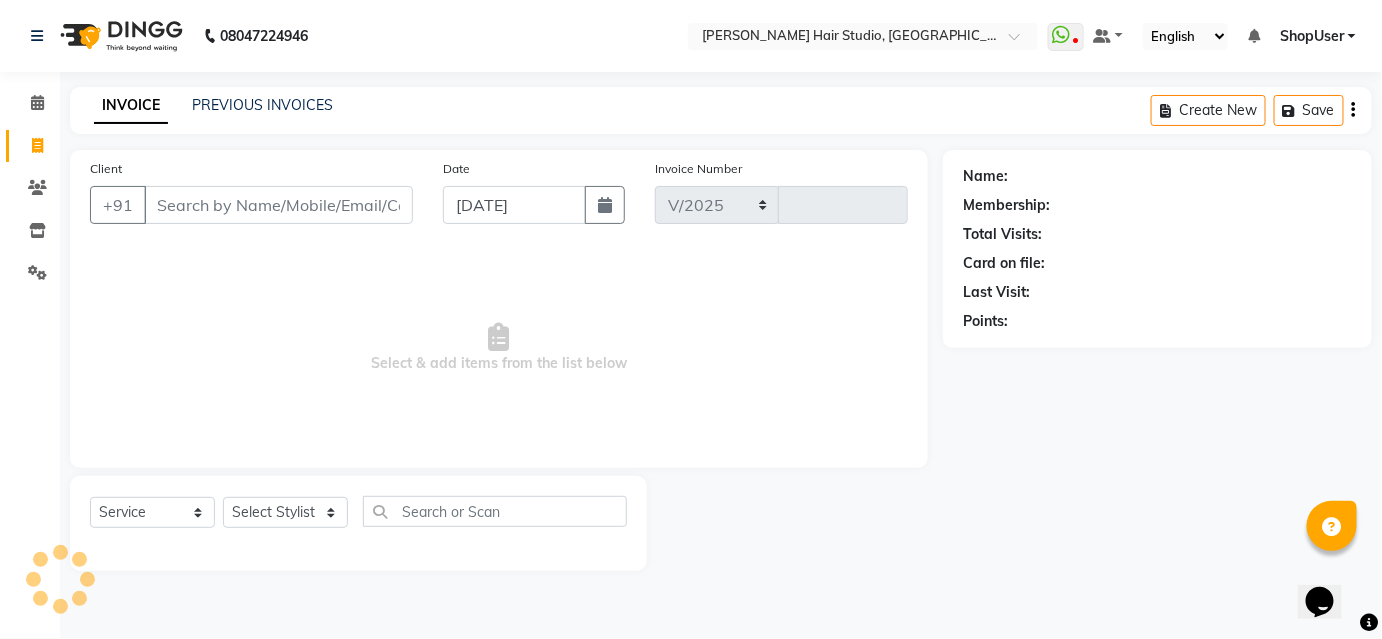 select on "627" 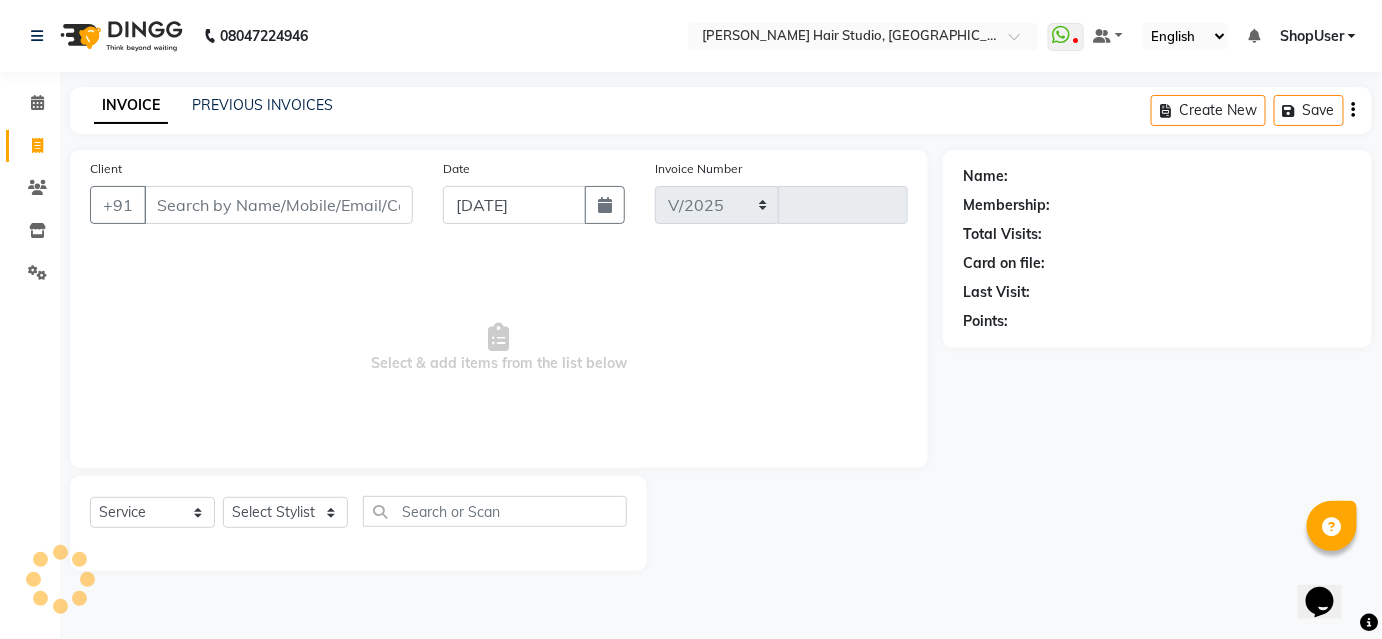 type on "3210" 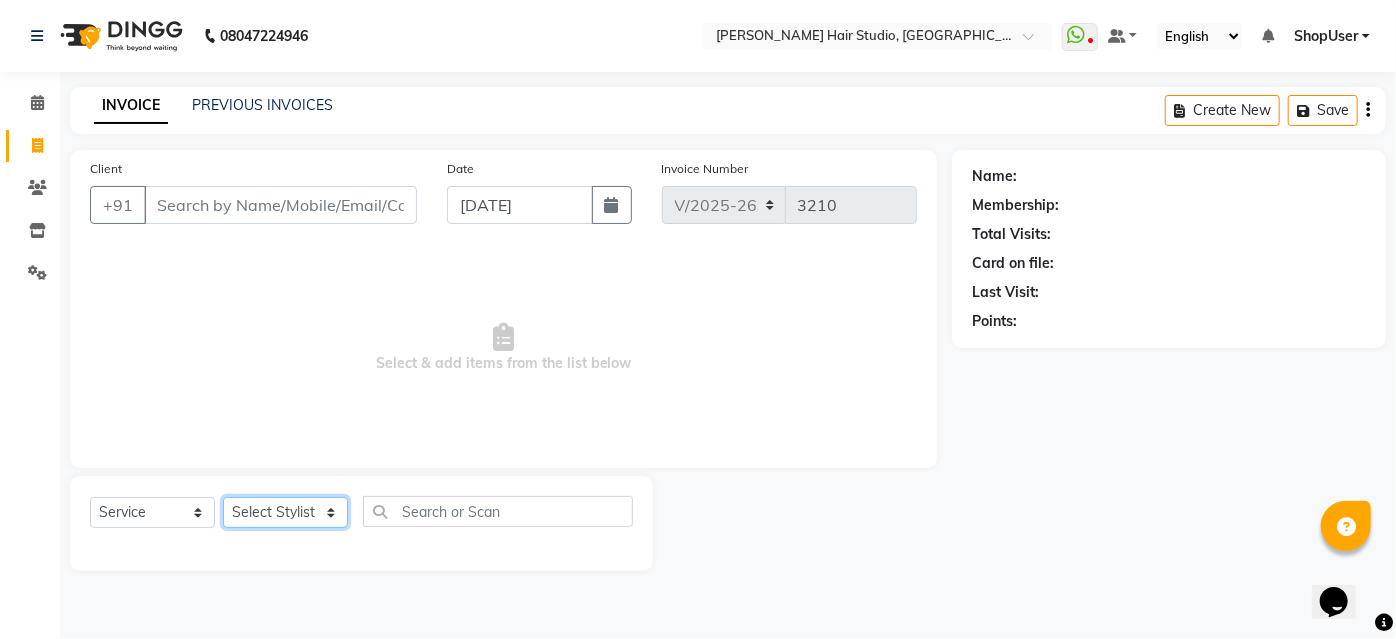 click on "Select Stylist [PERSON_NAME] [PERSON_NAME] Avinash [PERSON_NAME] [PERSON_NAME] Pawan Krishna [PERSON_NAME] [PERSON_NAME] ShopUser [PERSON_NAME] [PERSON_NAME]" 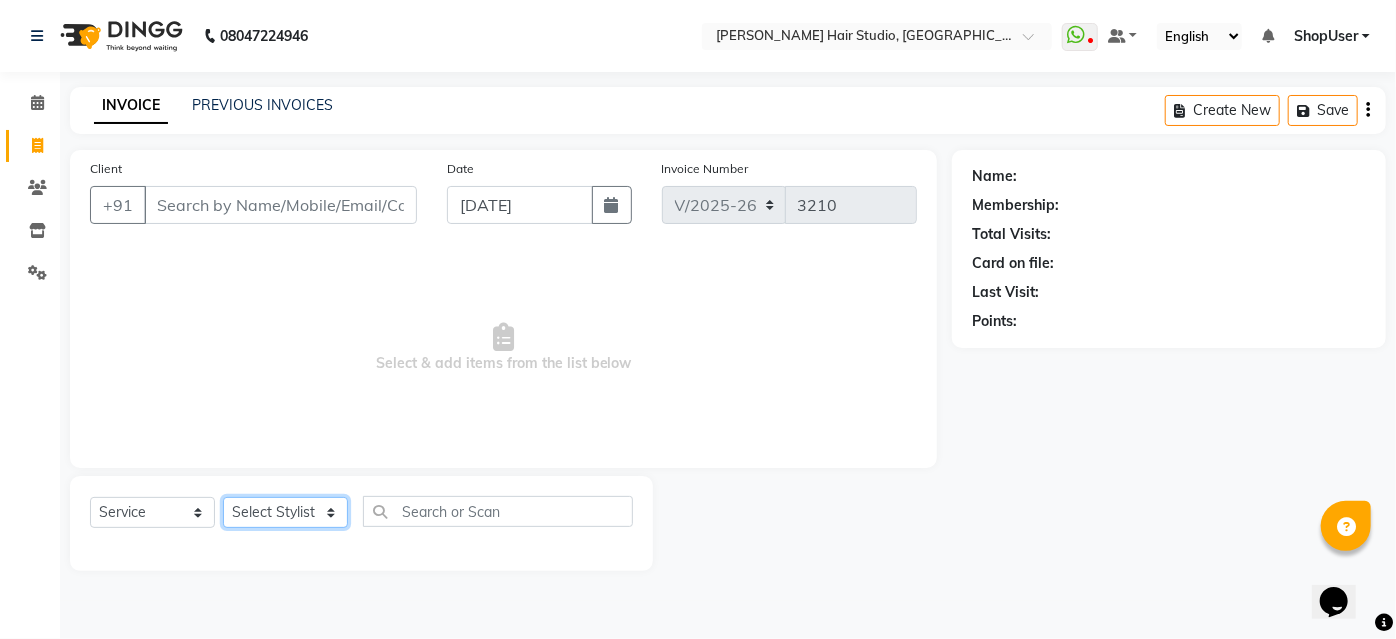 select on "81286" 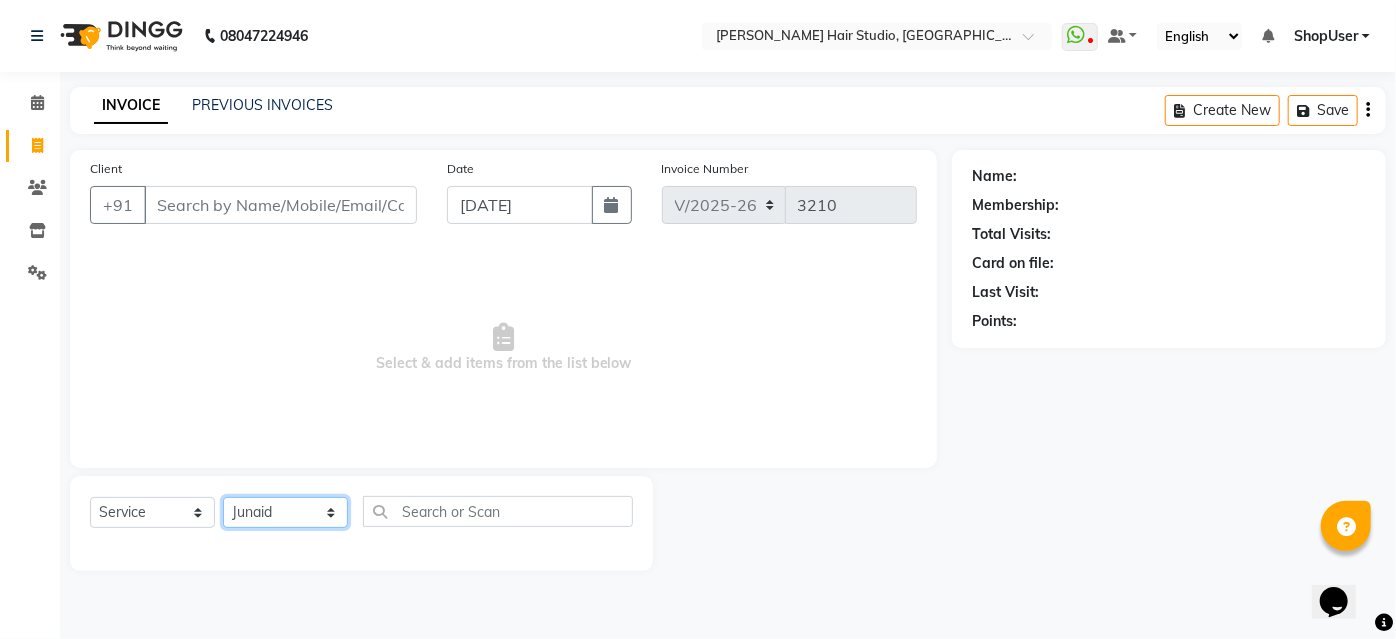 click on "Select Stylist [PERSON_NAME] [PERSON_NAME] Avinash [PERSON_NAME] [PERSON_NAME] Pawan Krishna [PERSON_NAME] [PERSON_NAME] ShopUser [PERSON_NAME] [PERSON_NAME]" 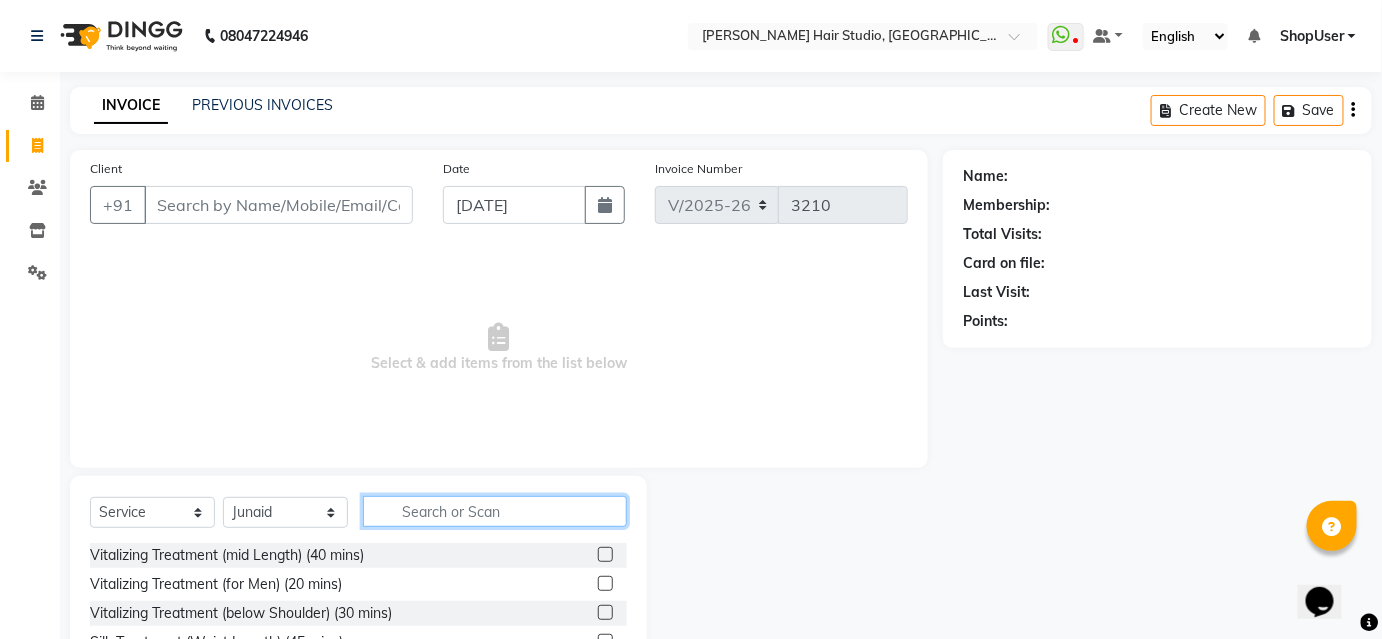 click 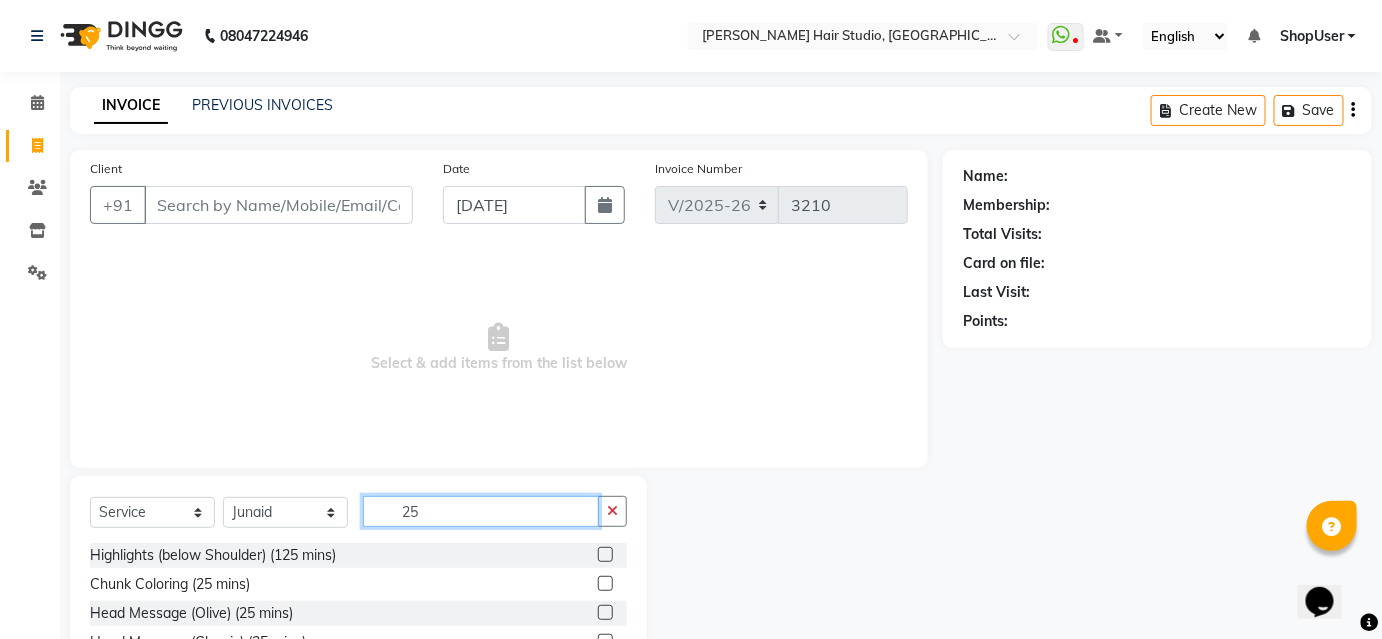 scroll, scrollTop: 2, scrollLeft: 0, axis: vertical 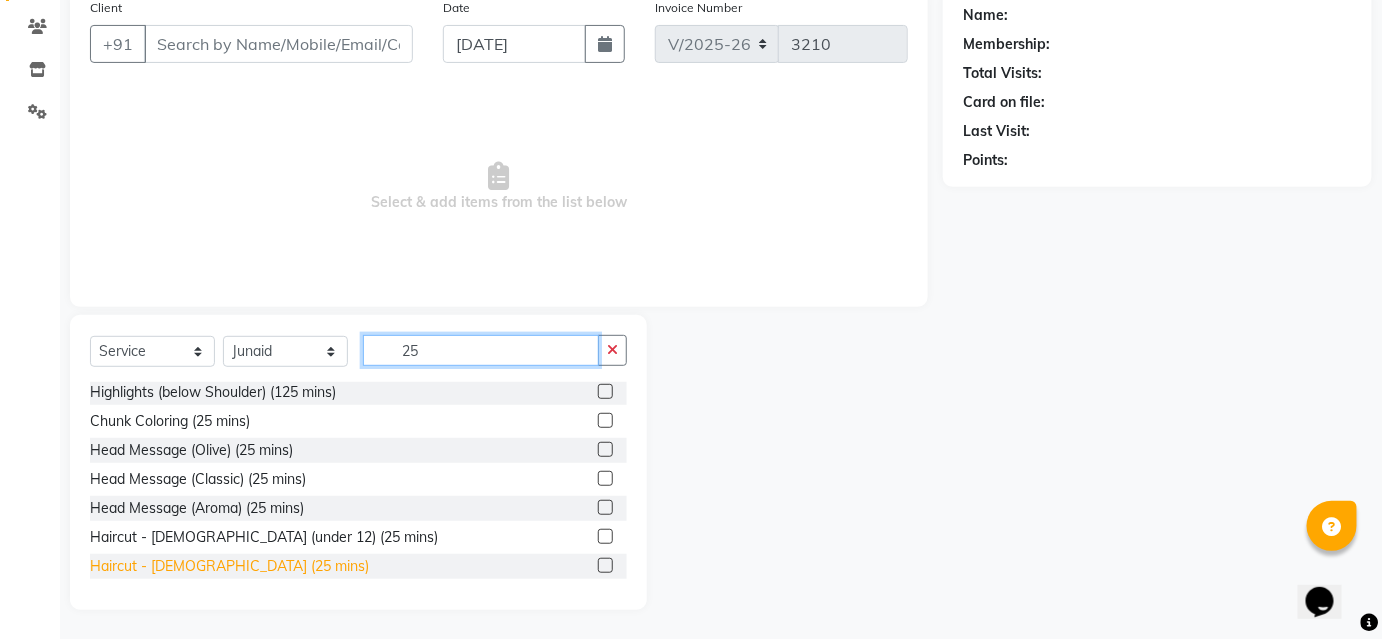 type on "25" 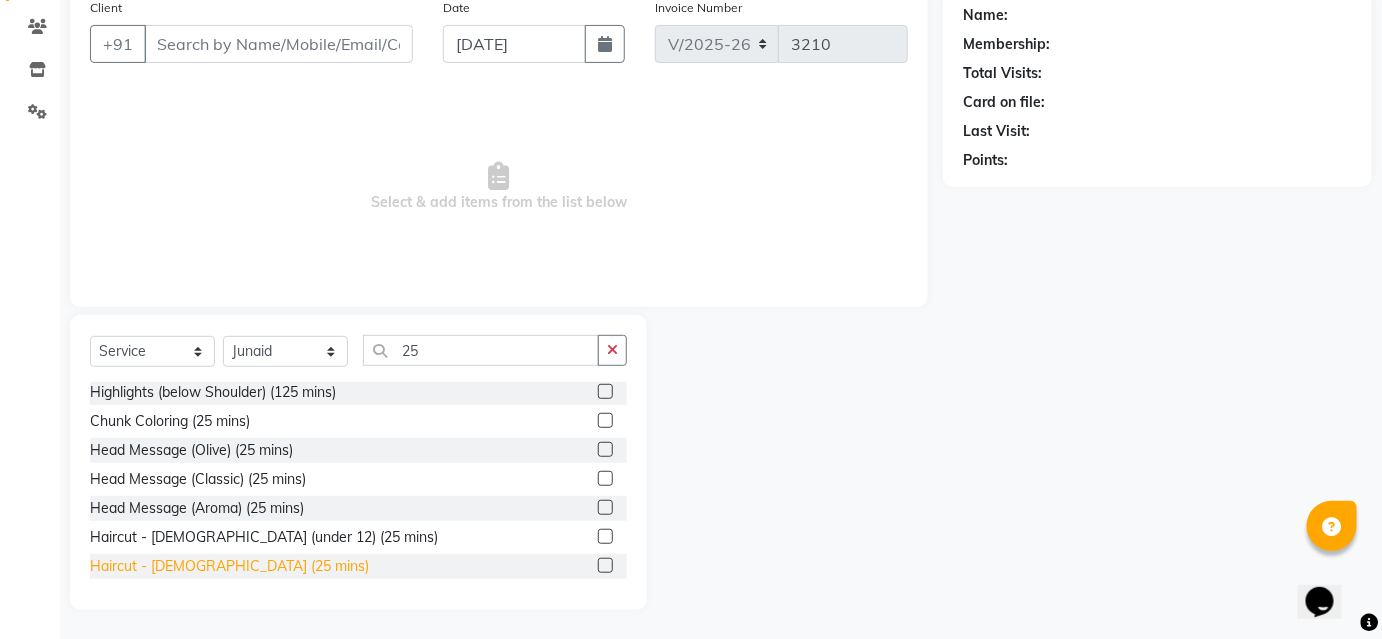click on "Haircut - [DEMOGRAPHIC_DATA] (25 mins)" 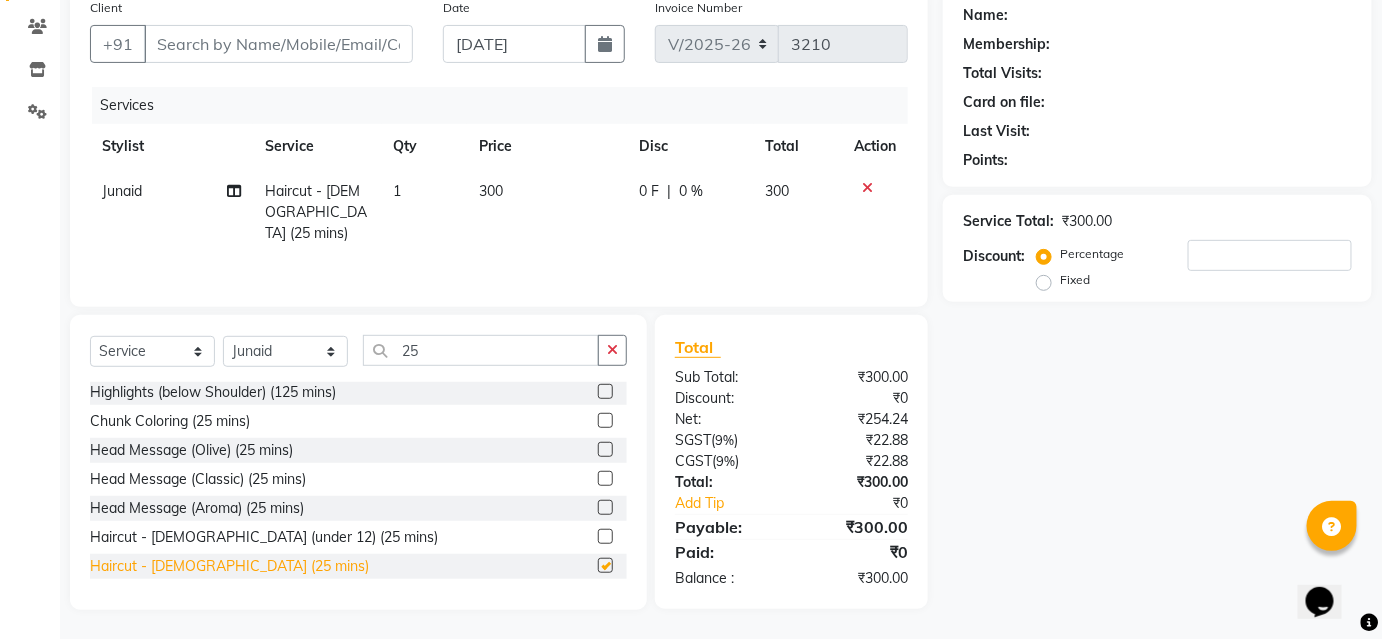 checkbox on "false" 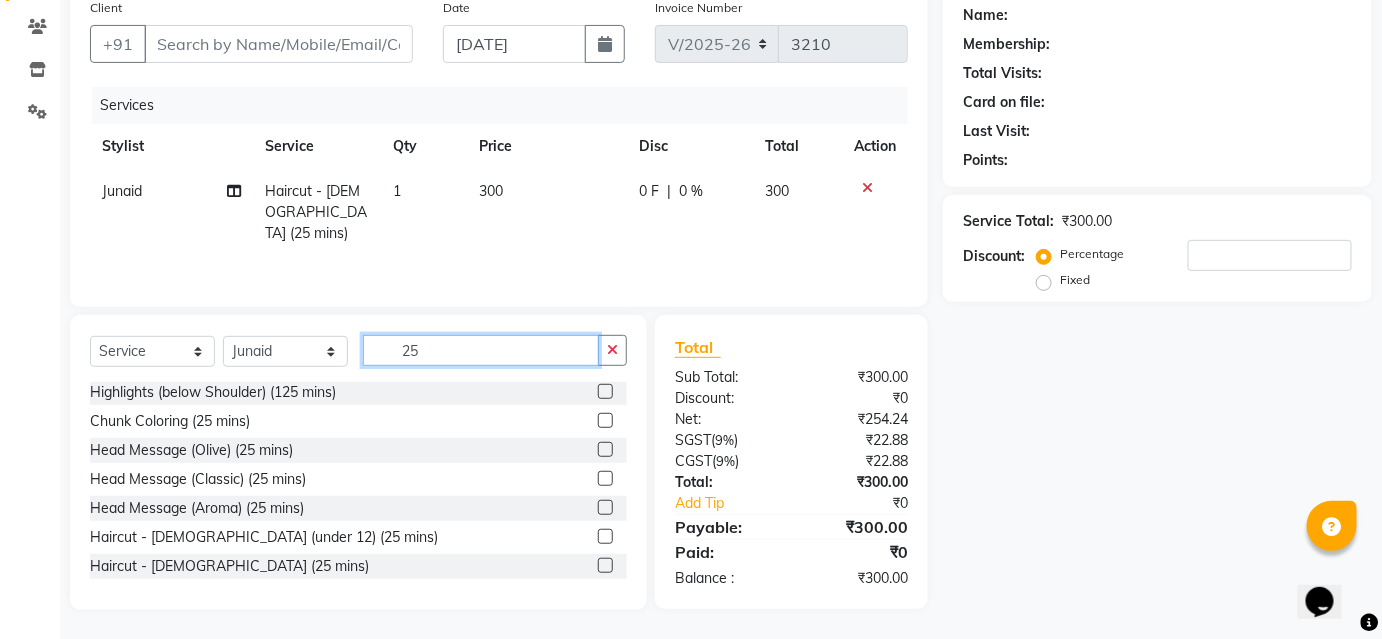 click on "25" 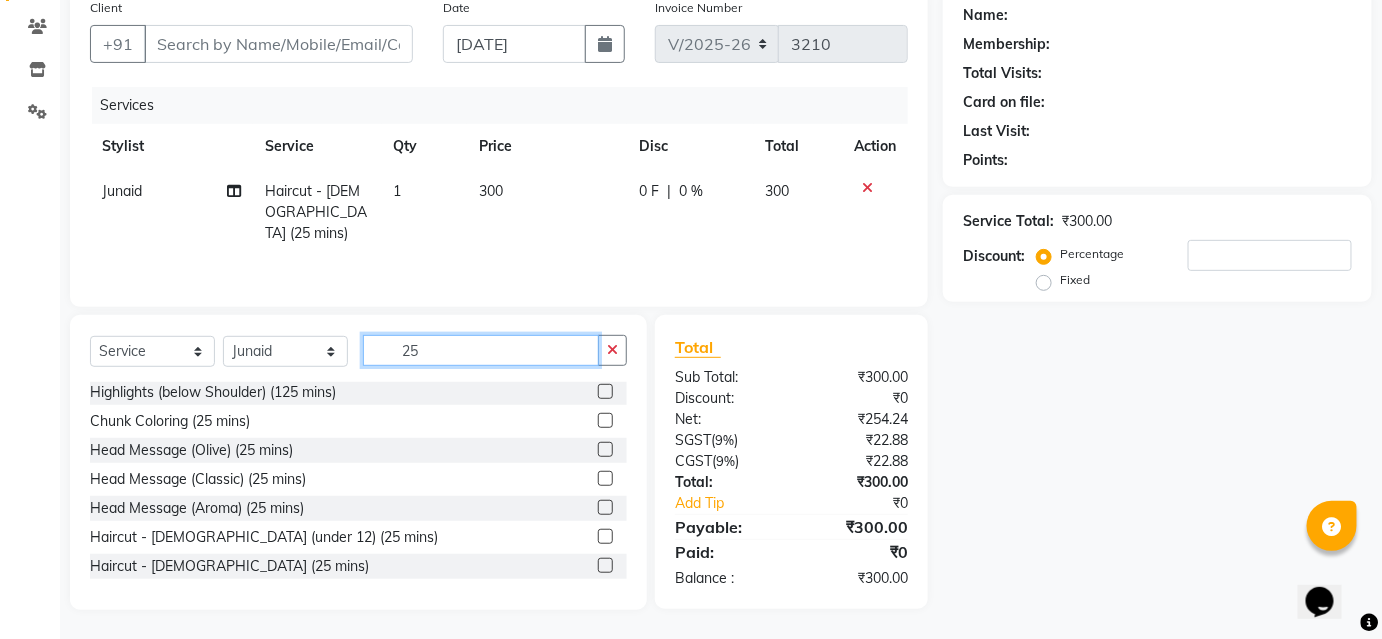 type on "2" 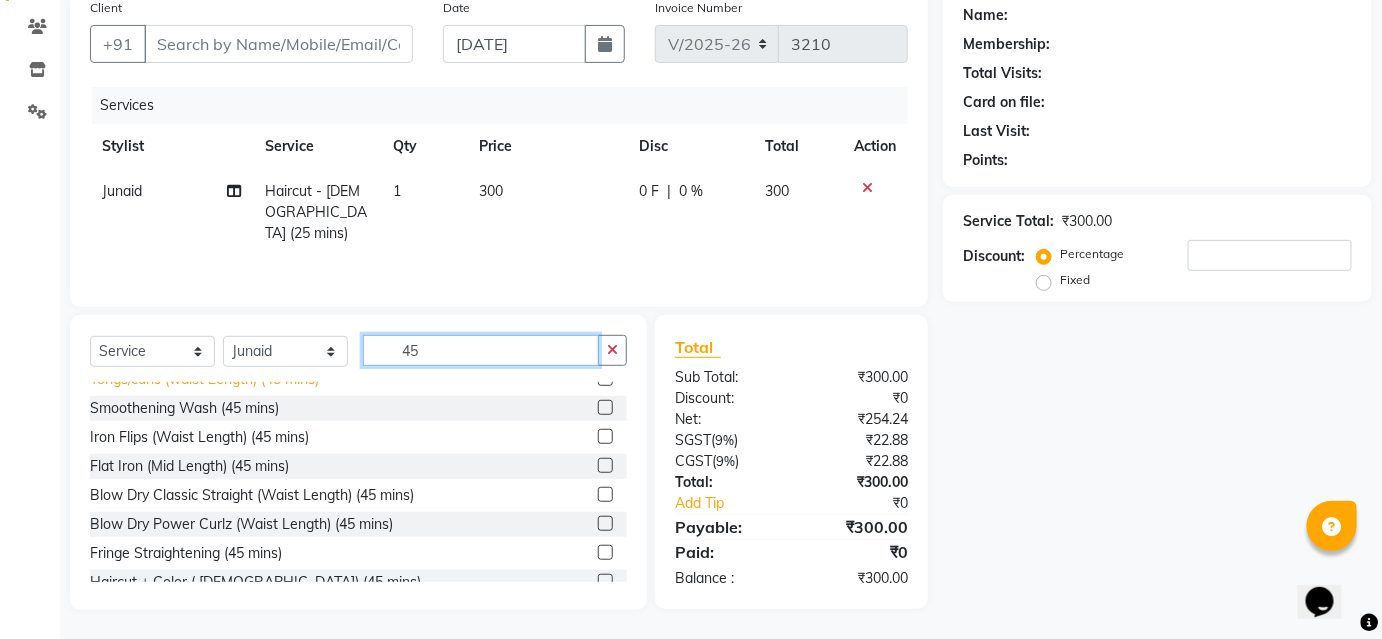 scroll, scrollTop: 466, scrollLeft: 0, axis: vertical 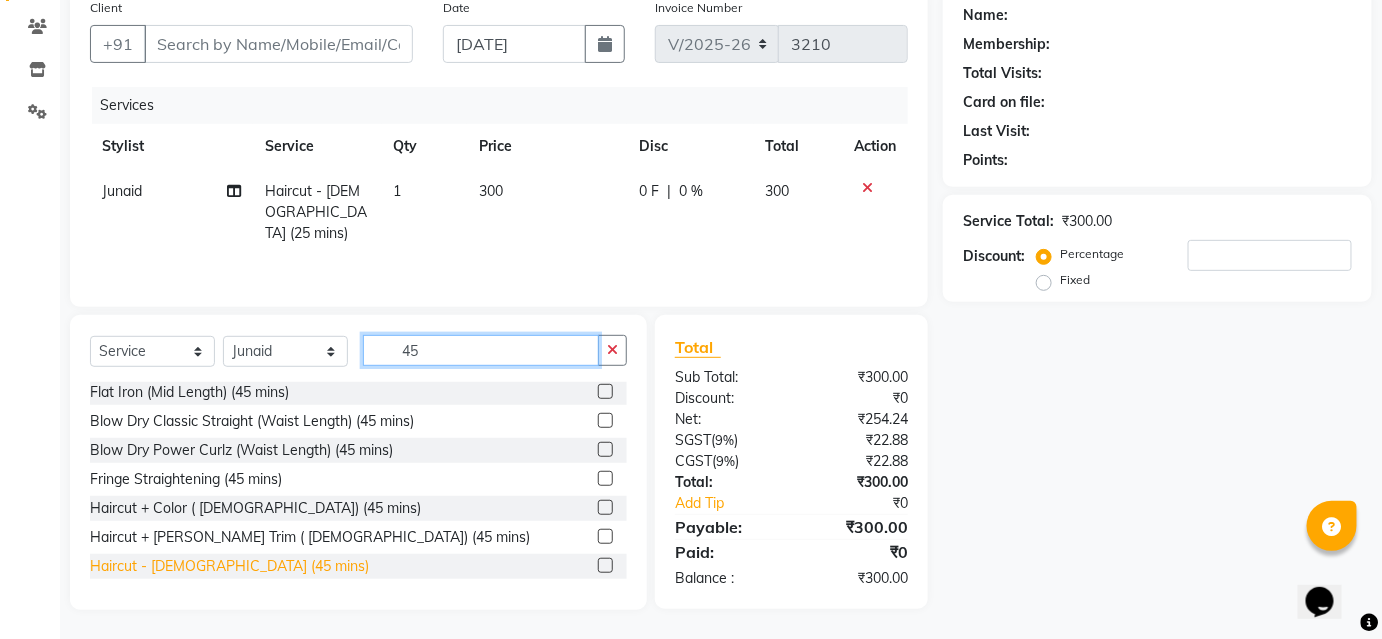 type on "45" 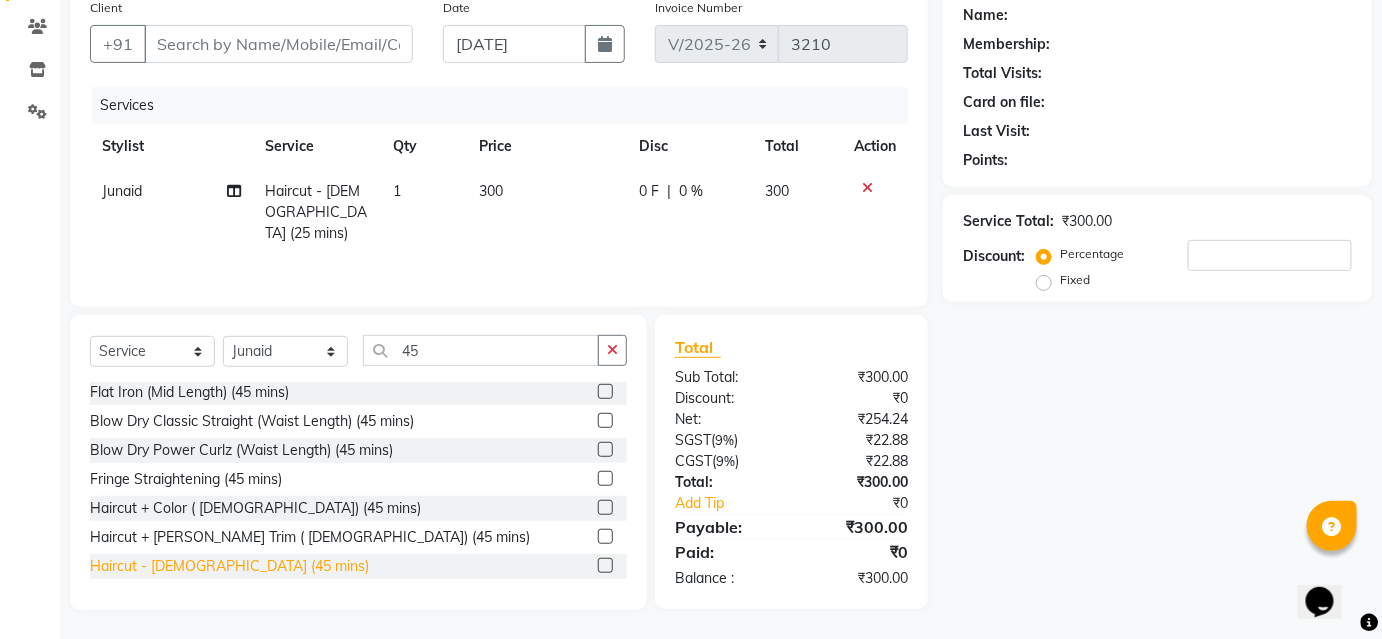 click on "Haircut - [DEMOGRAPHIC_DATA] (45 mins)" 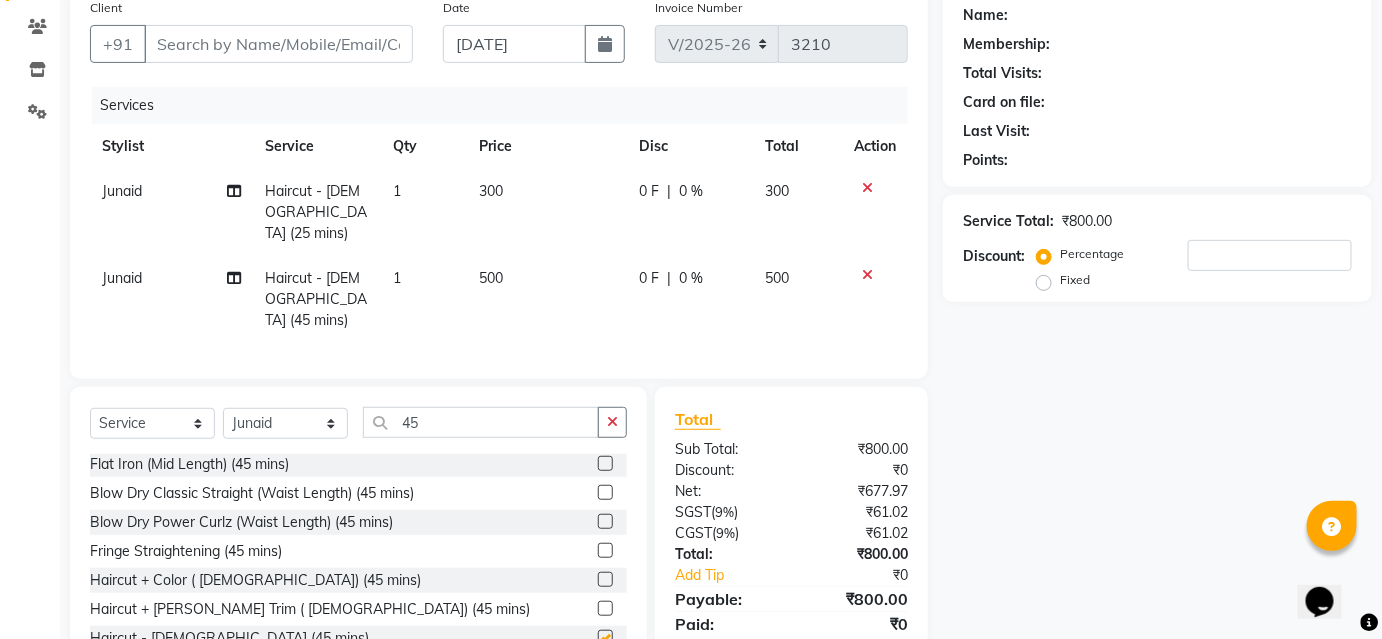 checkbox on "false" 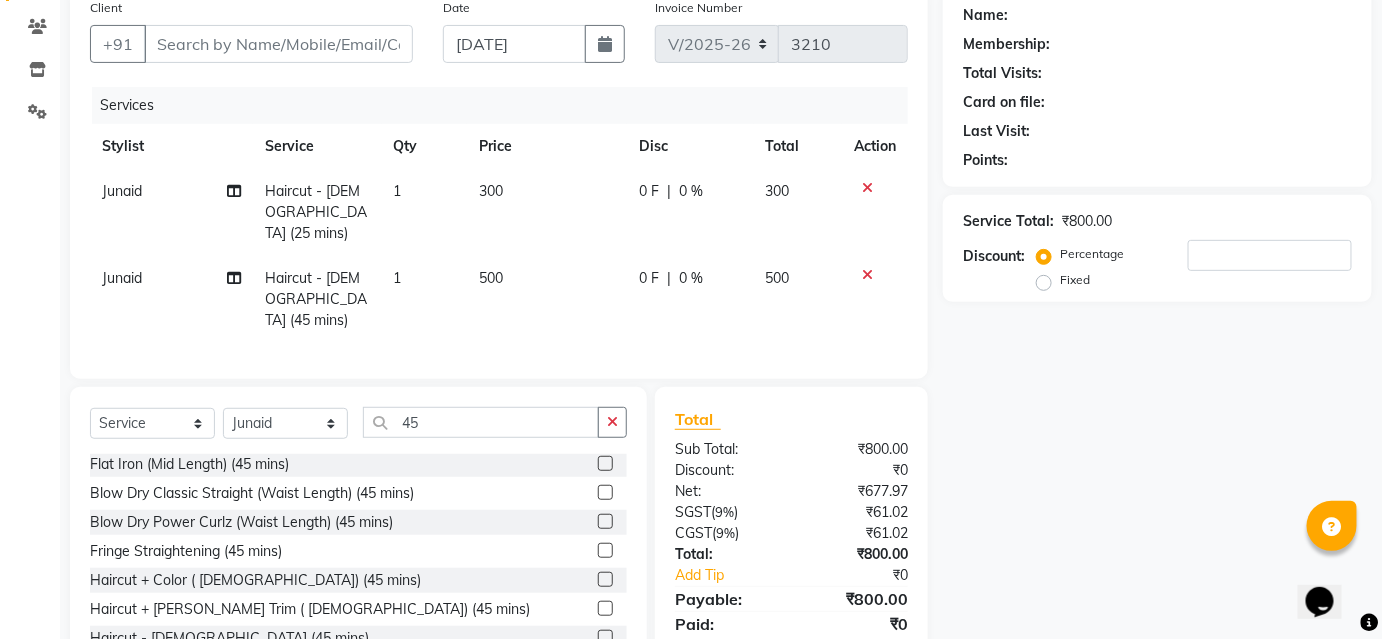 click on "Junaid" 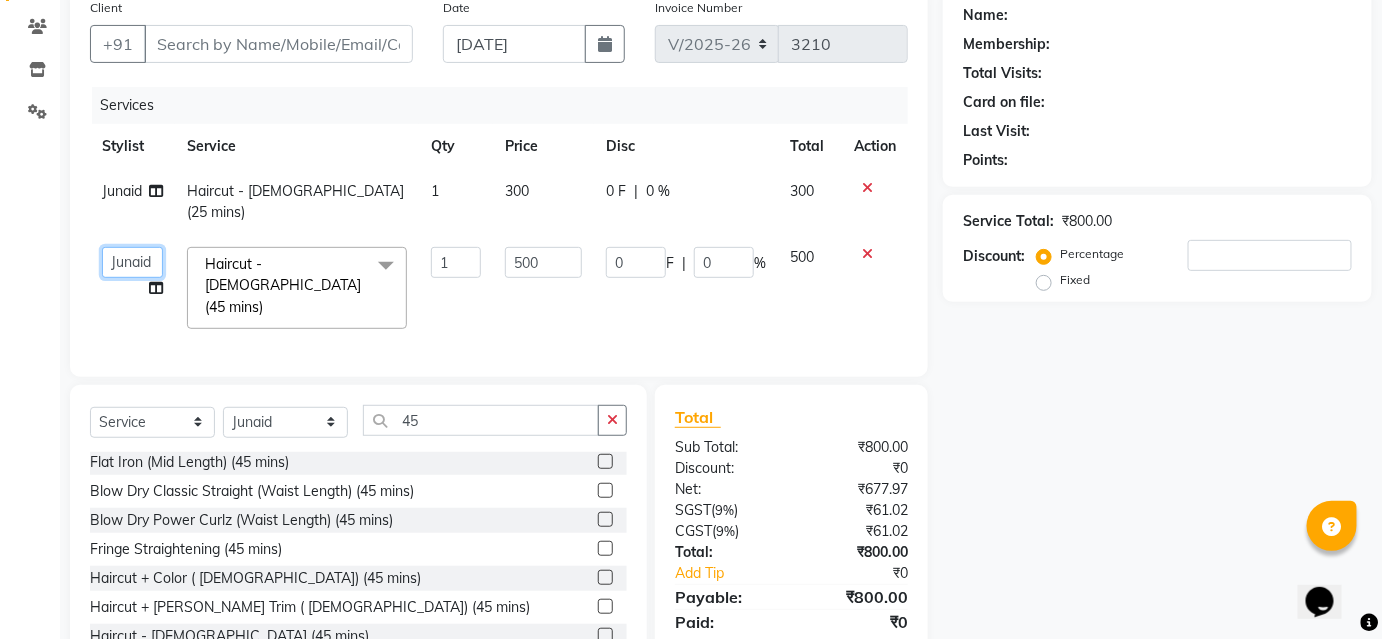 click on "[PERSON_NAME]   [PERSON_NAME]   Avinash   [PERSON_NAME]   [PERSON_NAME]   Pawan Krishna   [PERSON_NAME]   [PERSON_NAME]   ShopUser   [PERSON_NAME]" 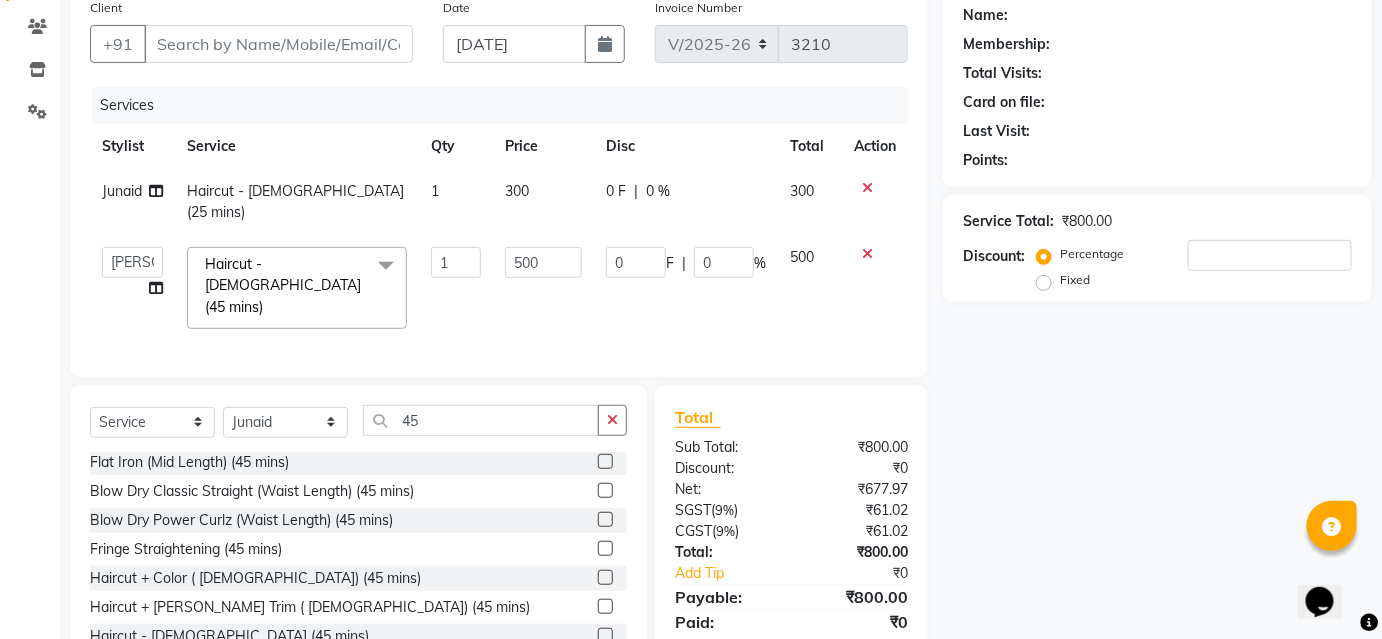 select on "80555" 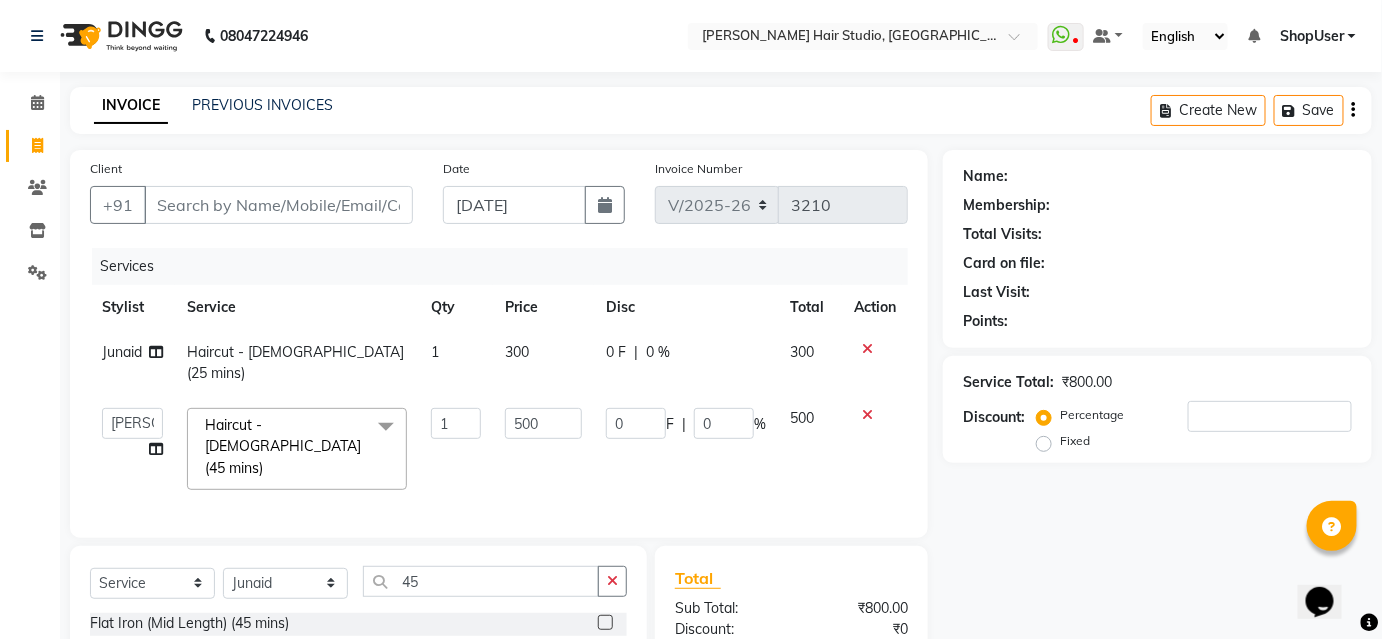 scroll, scrollTop: 181, scrollLeft: 0, axis: vertical 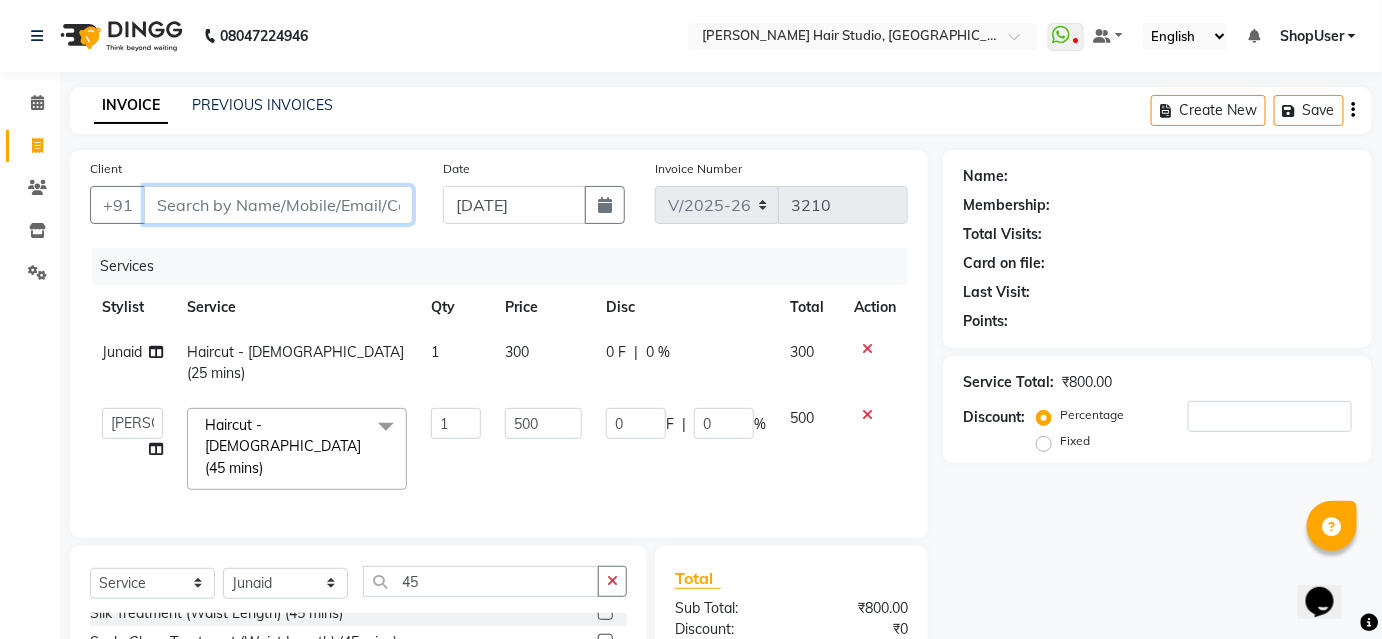 click on "Client" at bounding box center (278, 205) 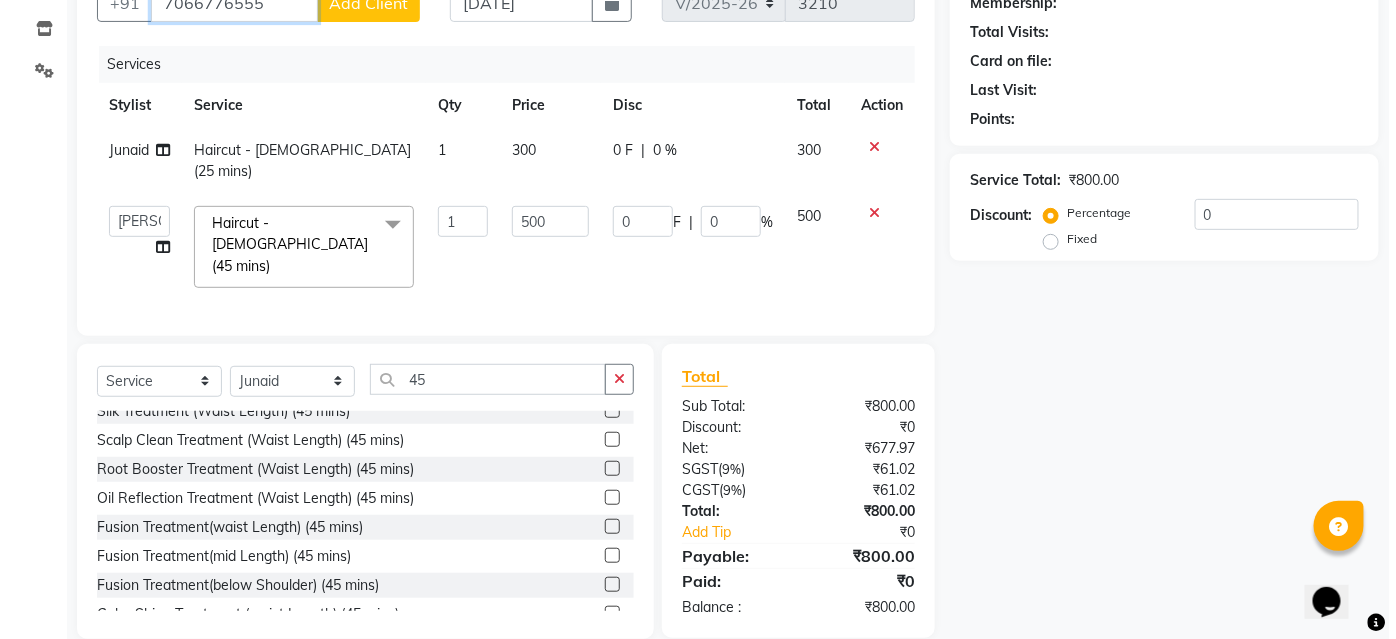 scroll, scrollTop: 20, scrollLeft: 0, axis: vertical 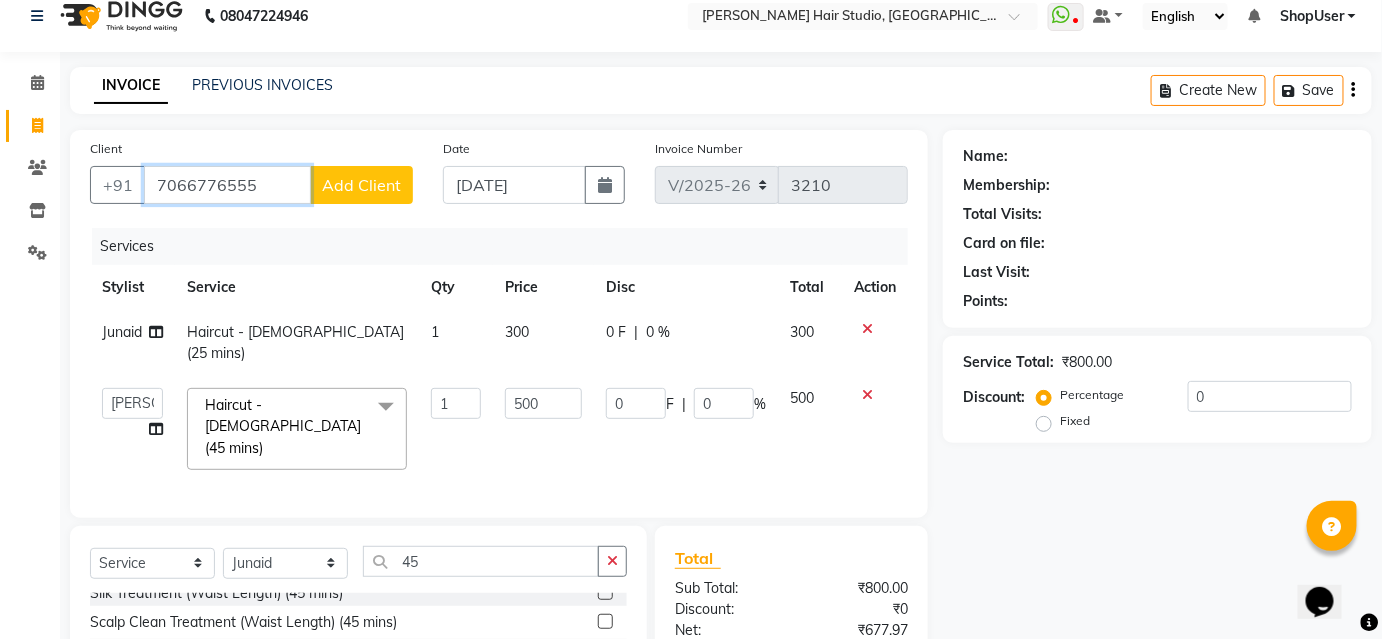 type on "7066776555" 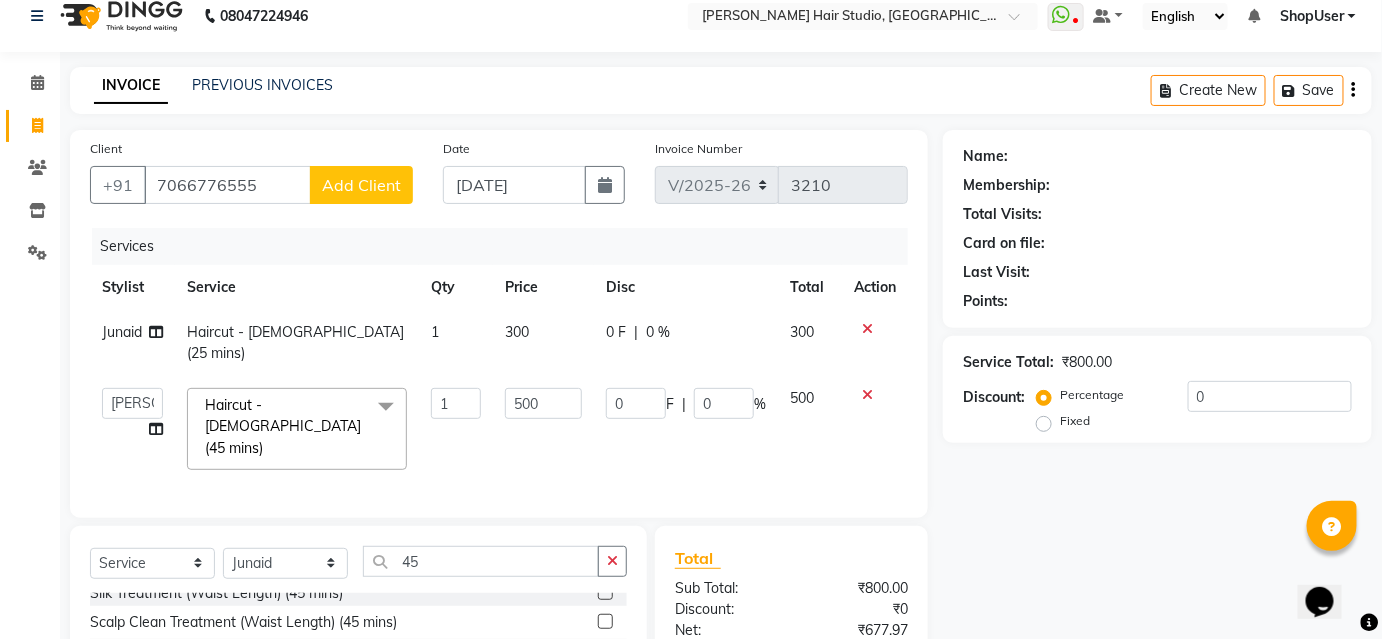 click on "Add Client" 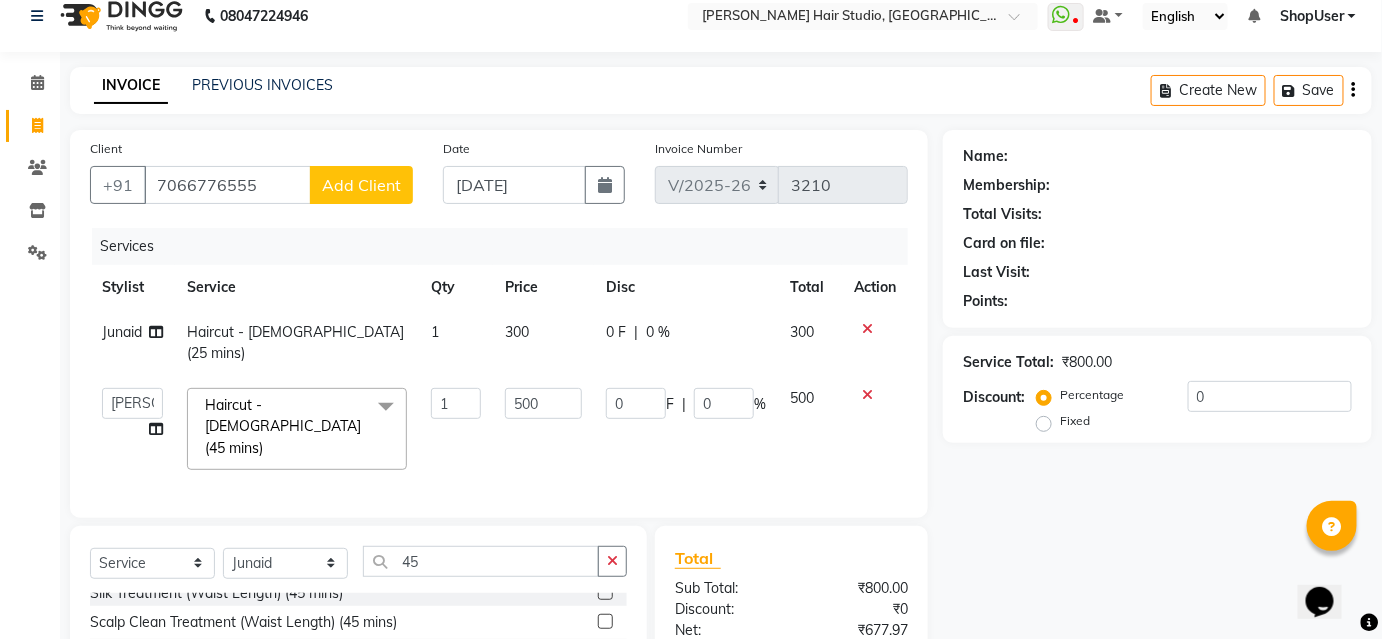 select on "22" 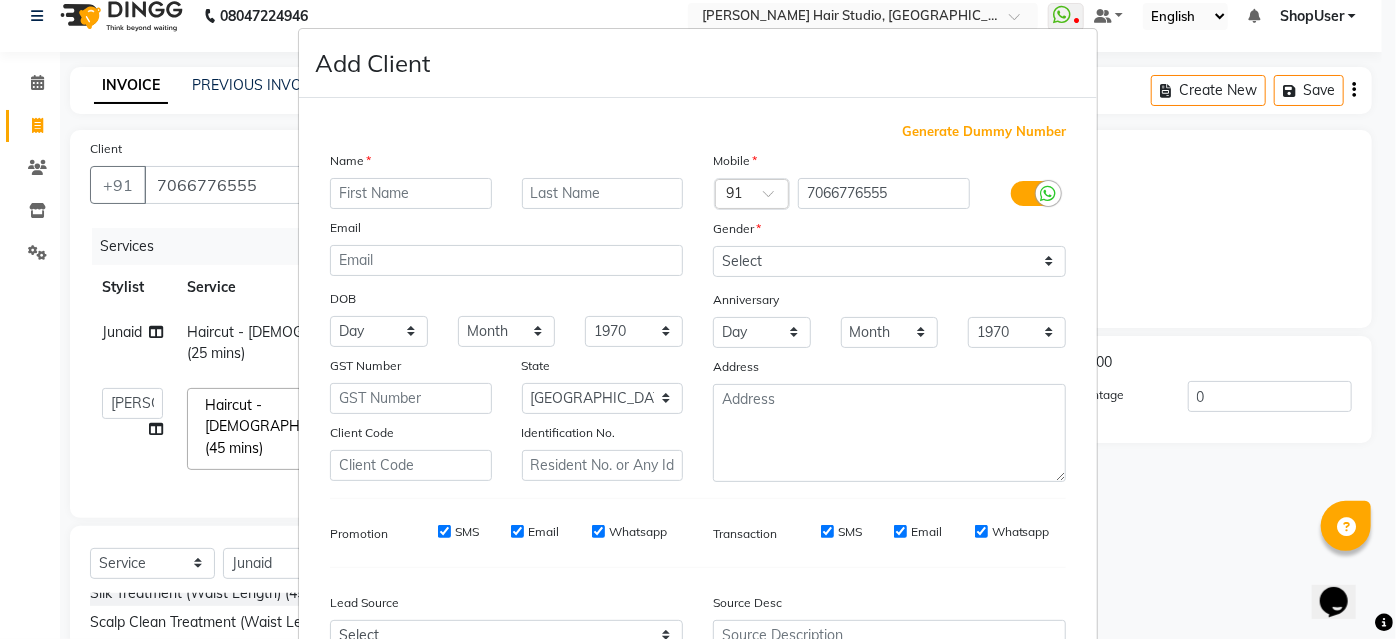 click at bounding box center (411, 193) 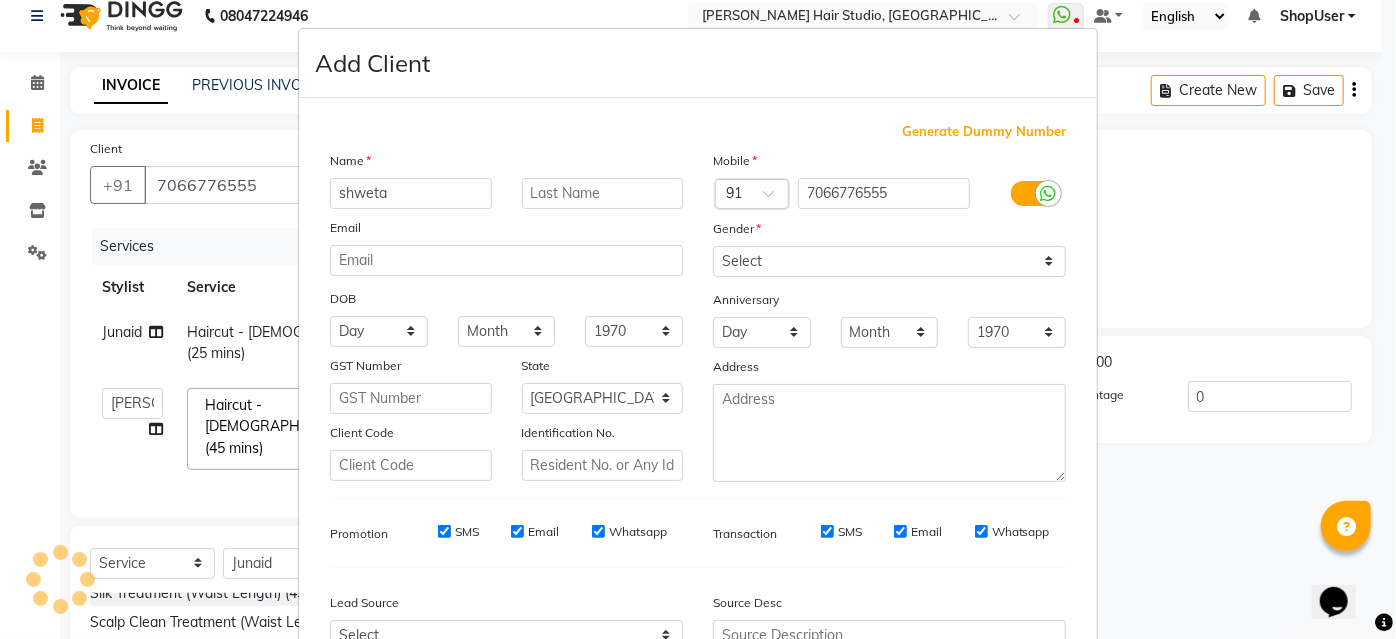 type on "shweta" 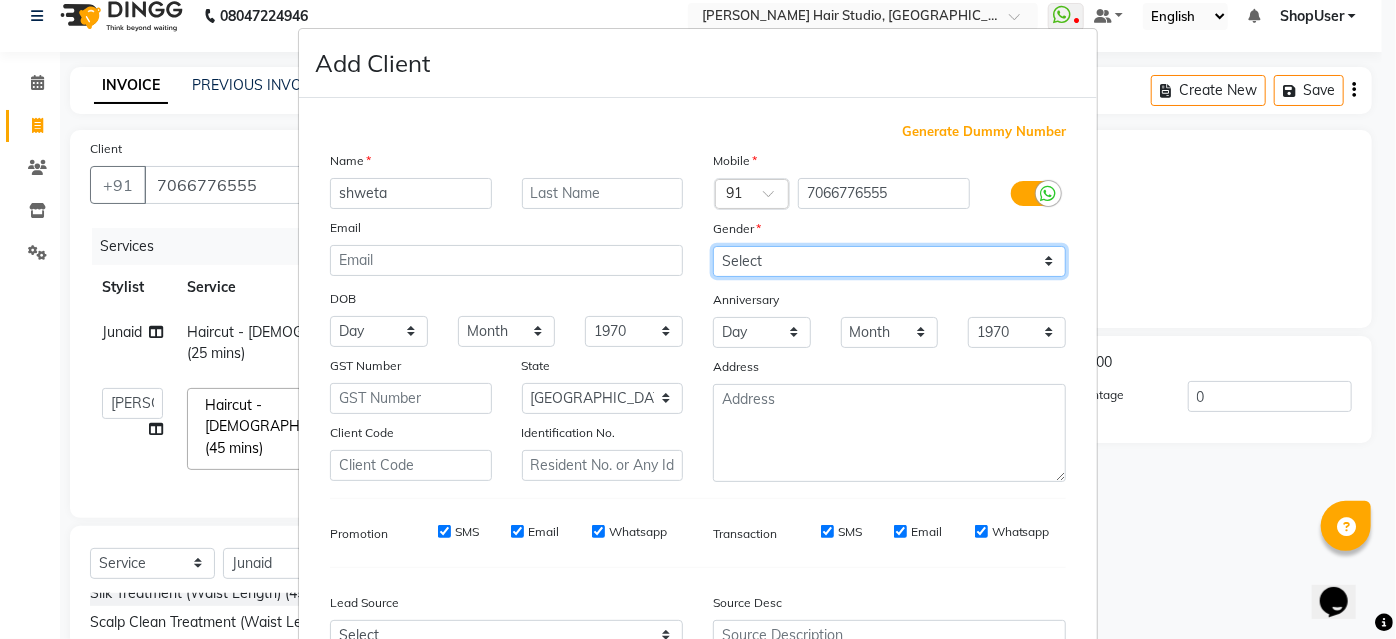drag, startPoint x: 838, startPoint y: 251, endPoint x: 850, endPoint y: 273, distance: 25.059929 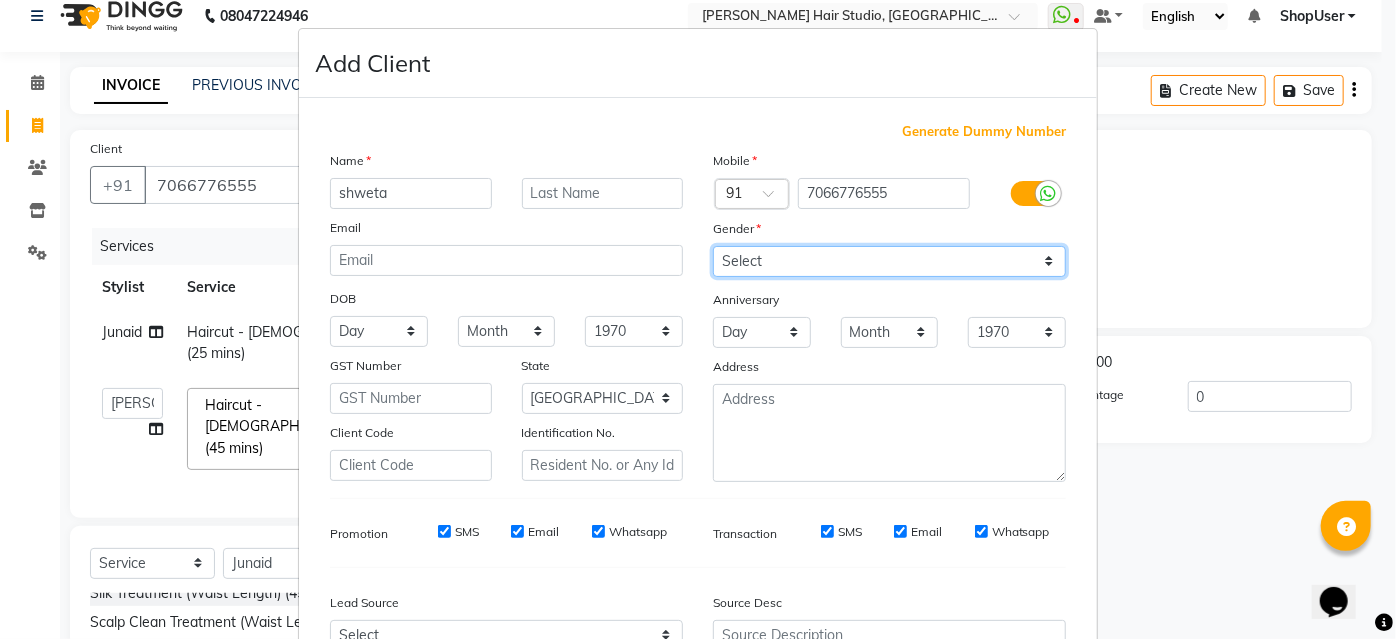 select on "[DEMOGRAPHIC_DATA]" 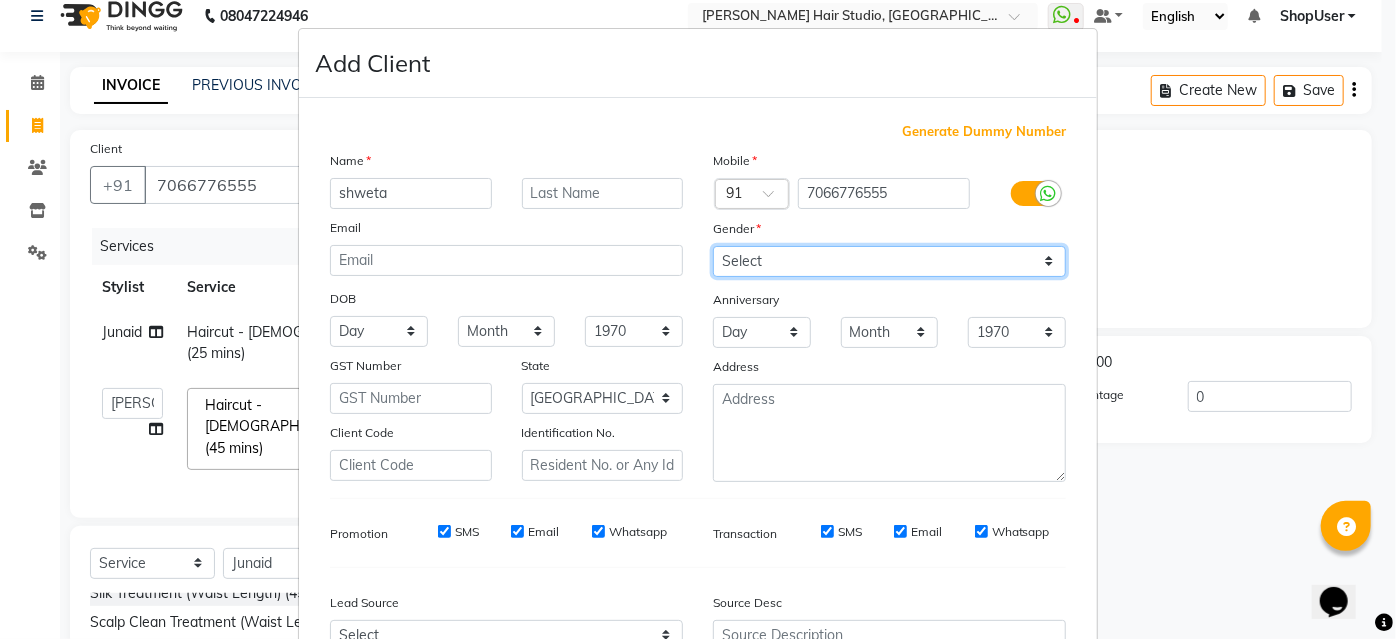 click on "Select [DEMOGRAPHIC_DATA] [DEMOGRAPHIC_DATA] Other Prefer Not To Say" at bounding box center (889, 261) 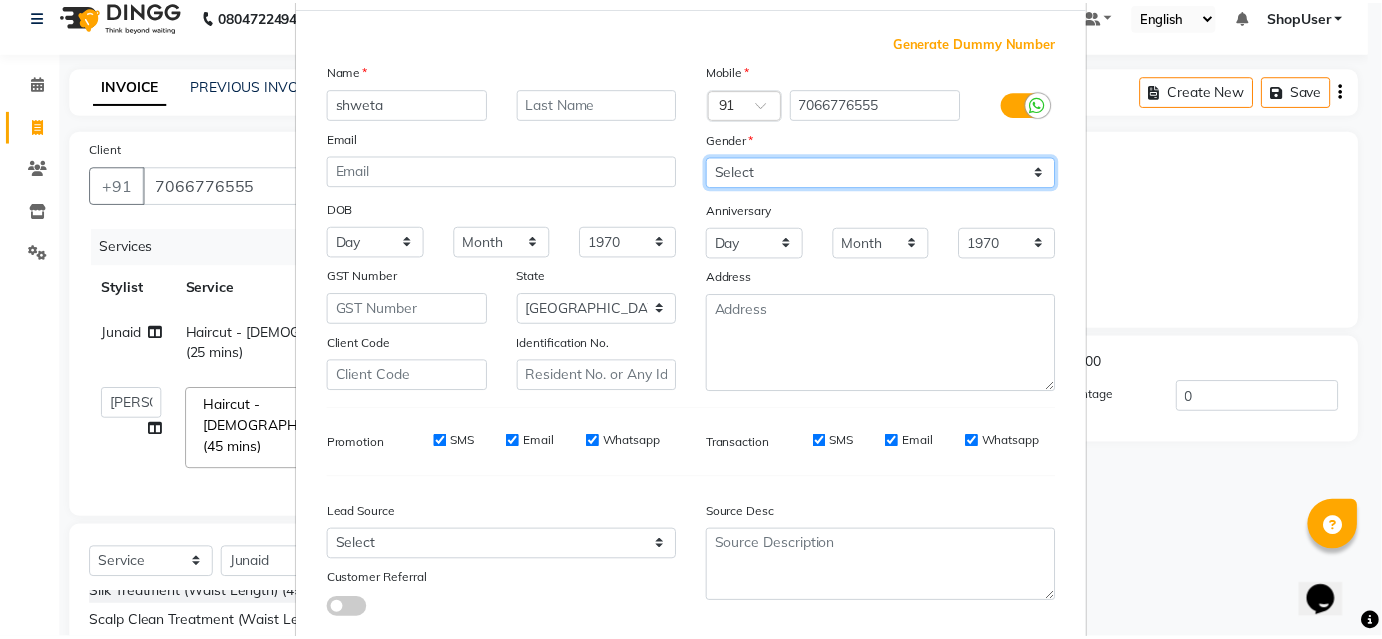 scroll, scrollTop: 181, scrollLeft: 0, axis: vertical 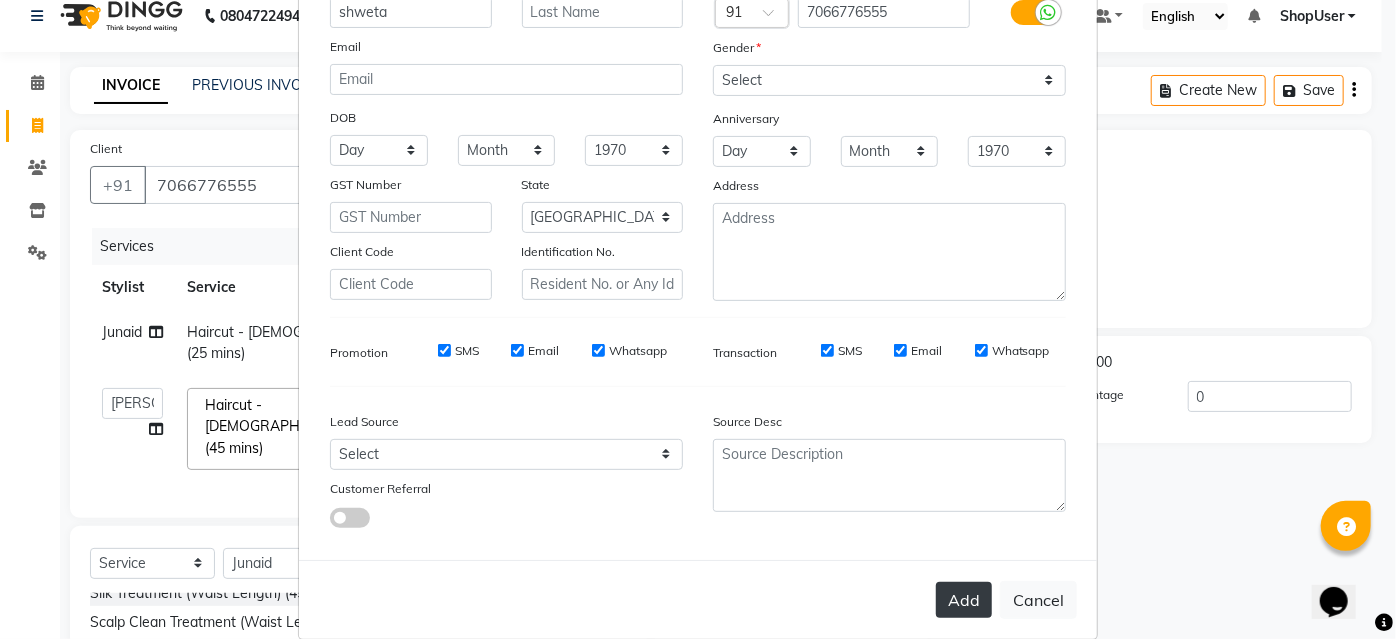 click on "Add" at bounding box center (964, 600) 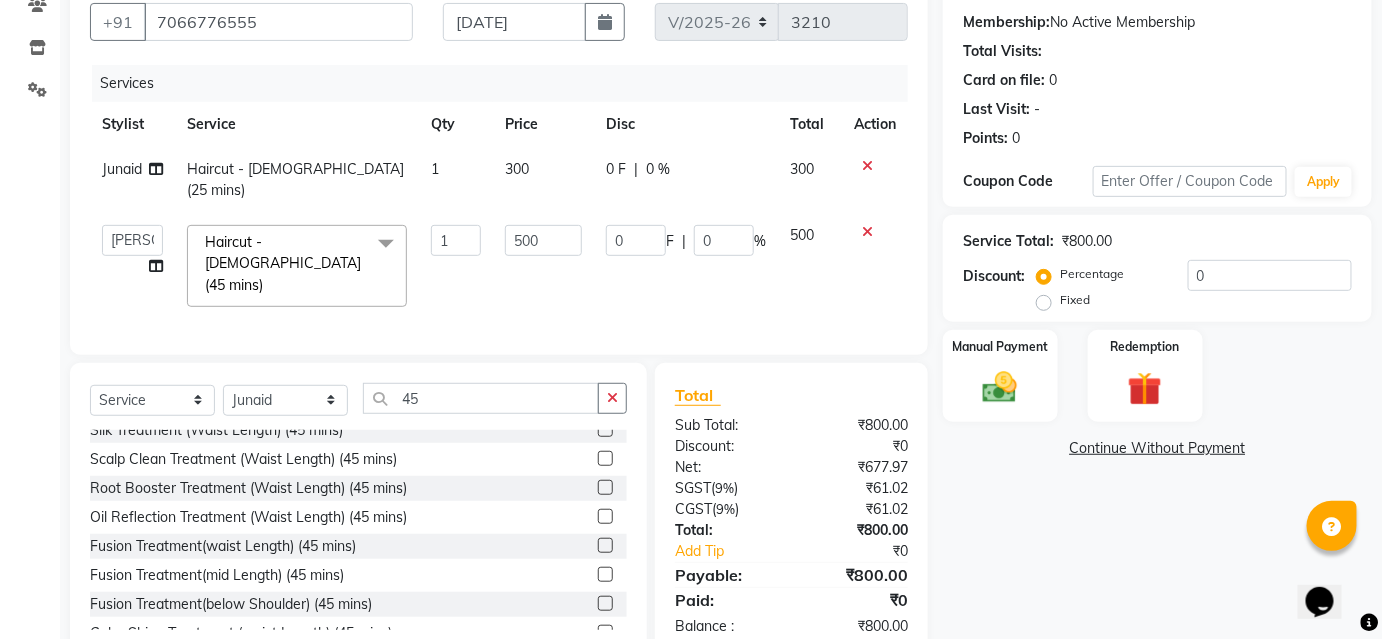 scroll, scrollTop: 202, scrollLeft: 0, axis: vertical 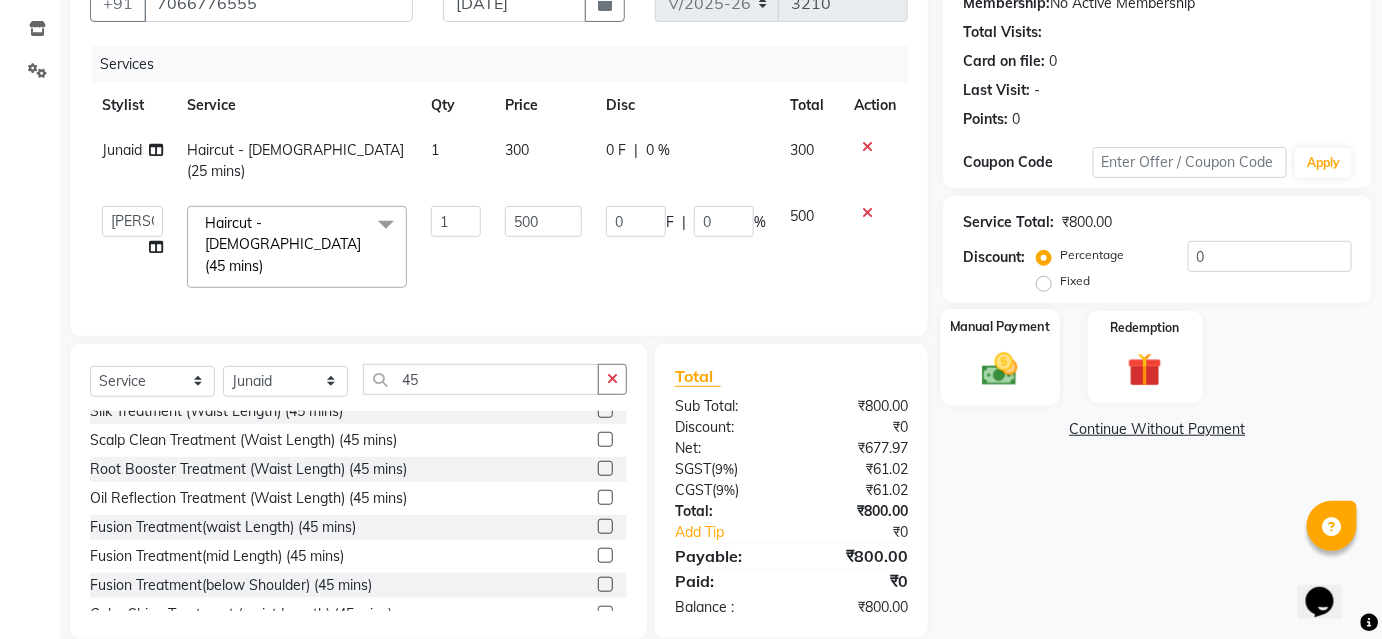click 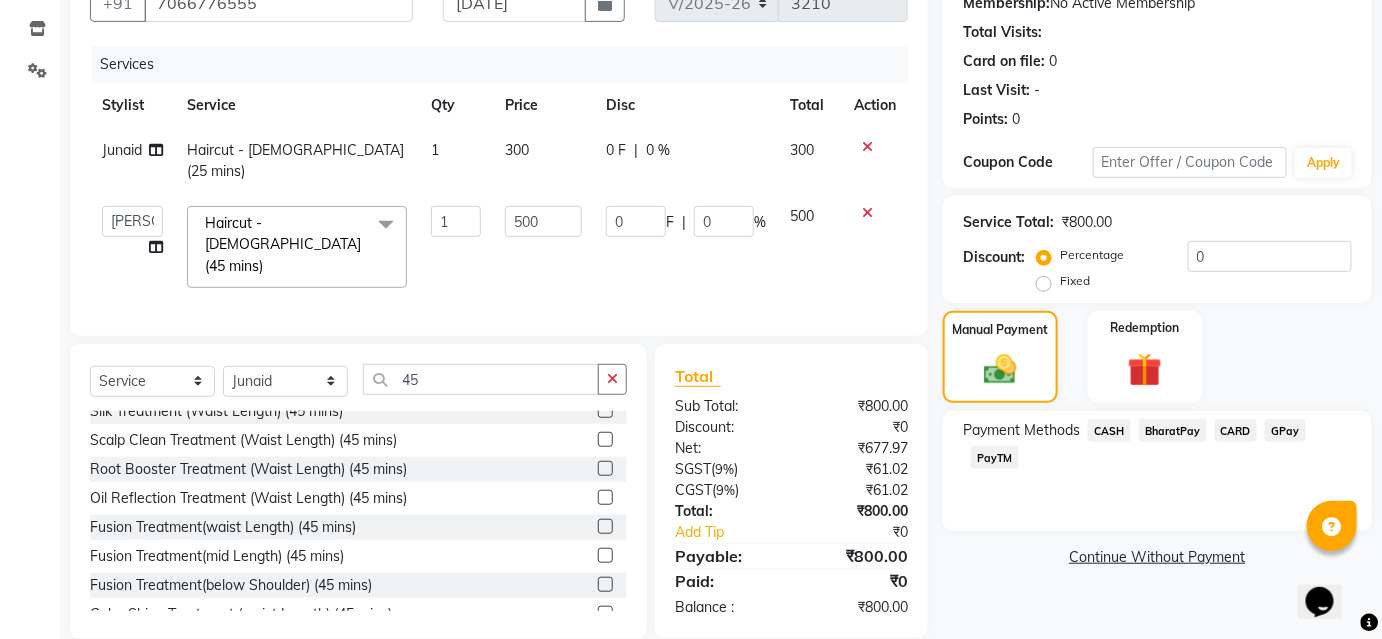 click on "BharatPay" 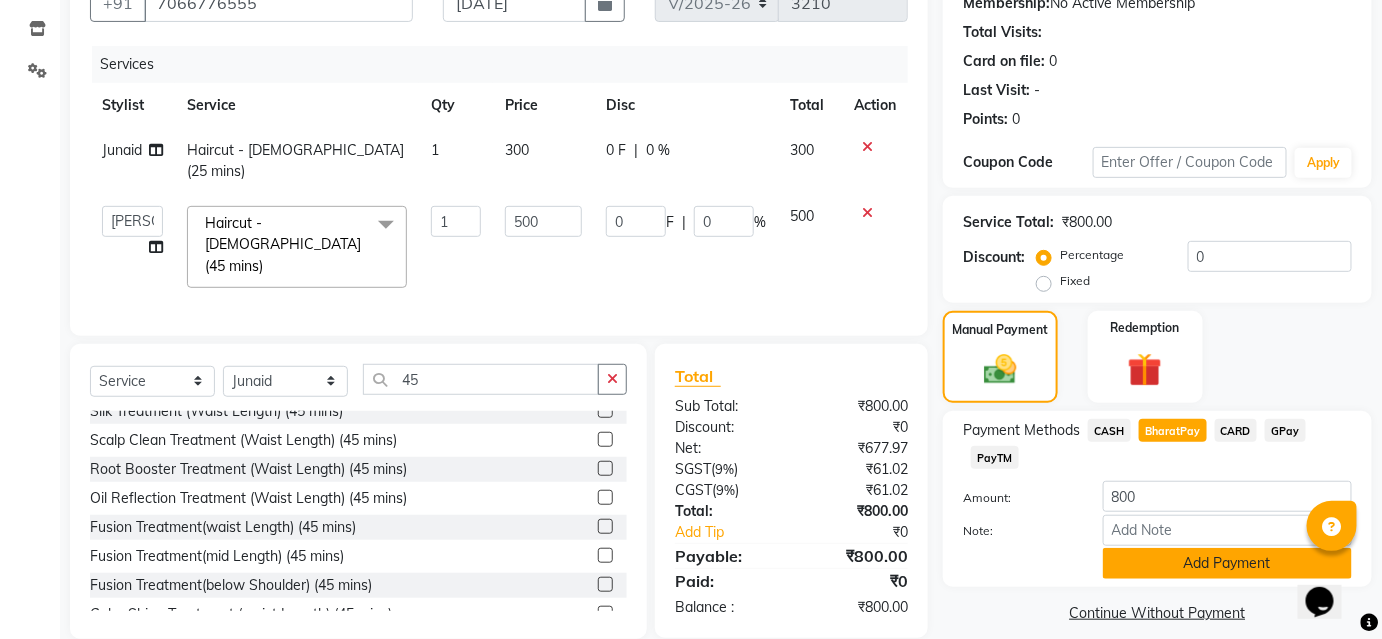 click on "Add Payment" 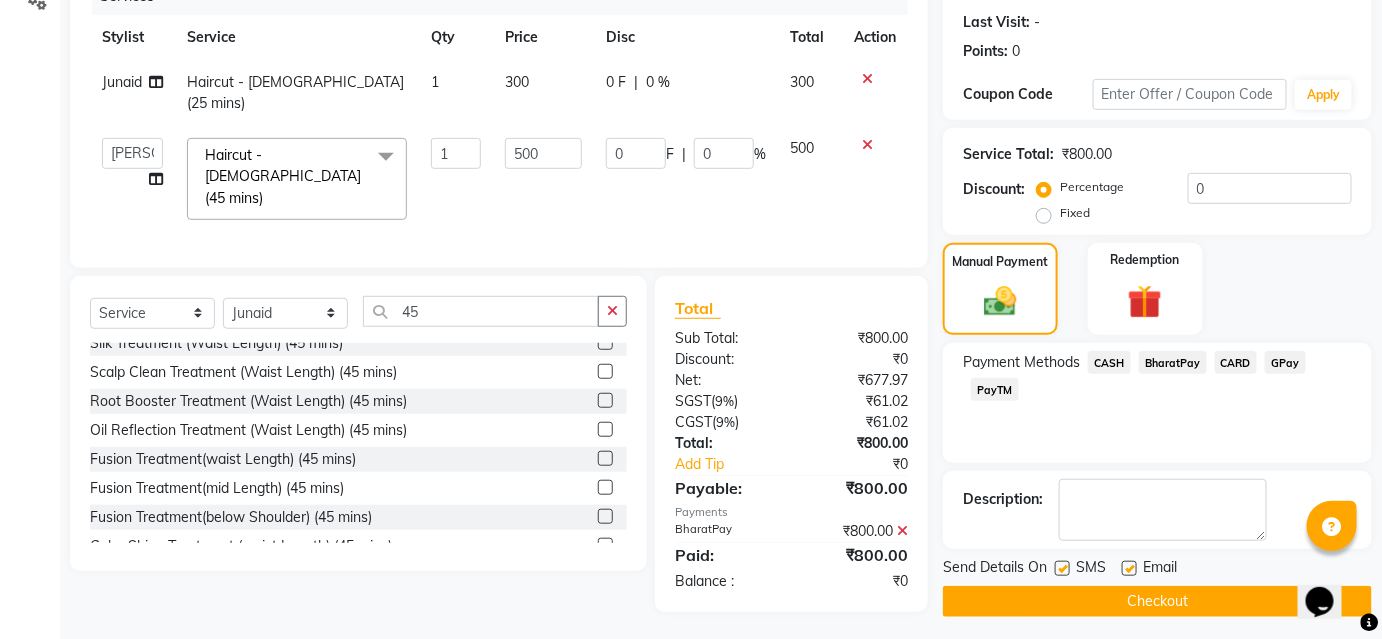 scroll, scrollTop: 276, scrollLeft: 0, axis: vertical 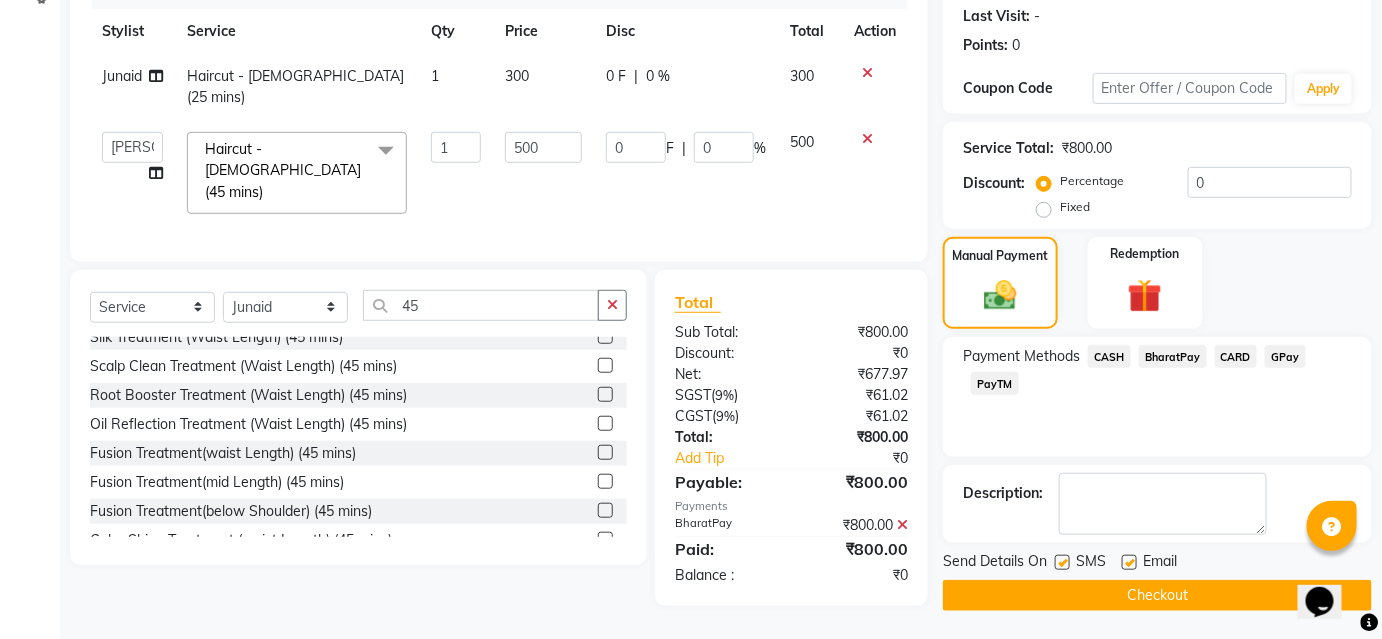 click on "Checkout" 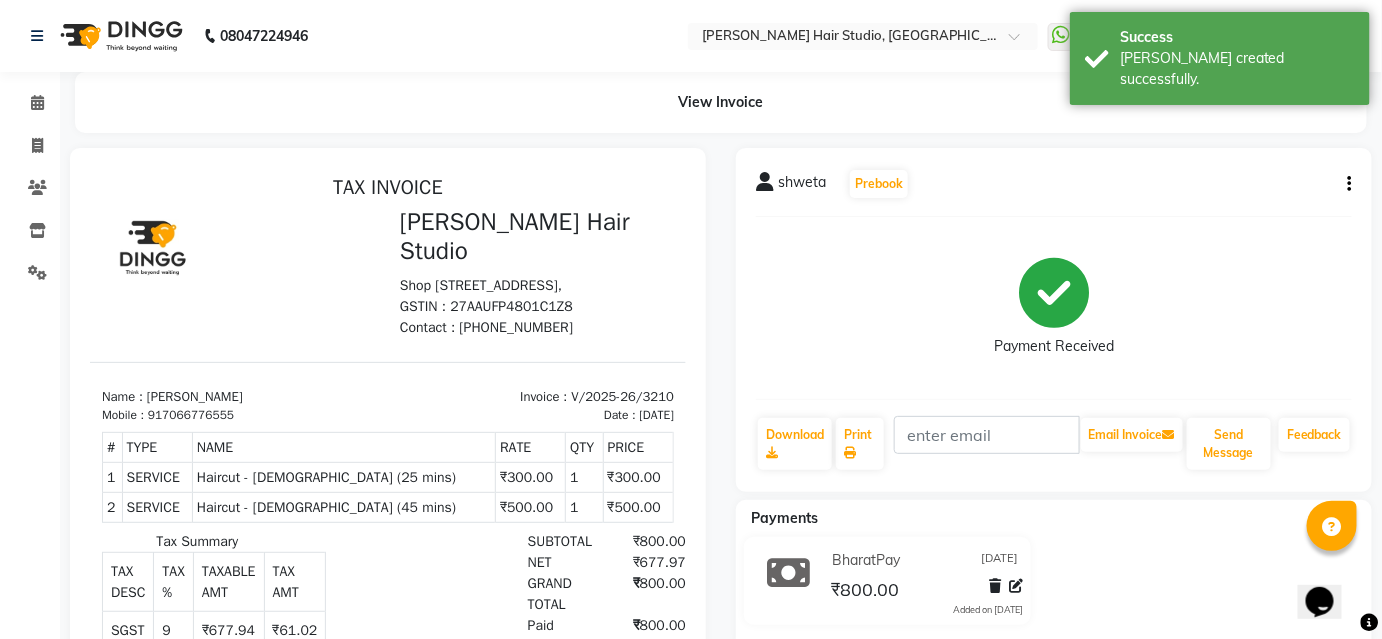 scroll, scrollTop: 0, scrollLeft: 0, axis: both 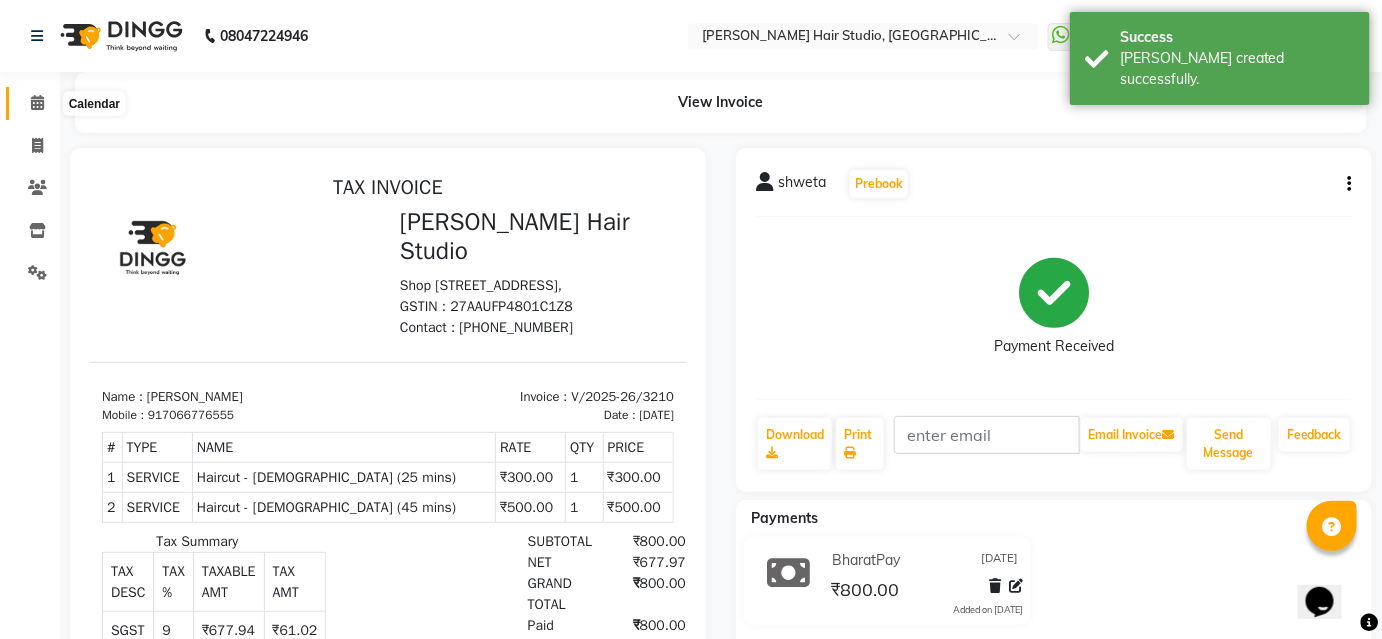 click 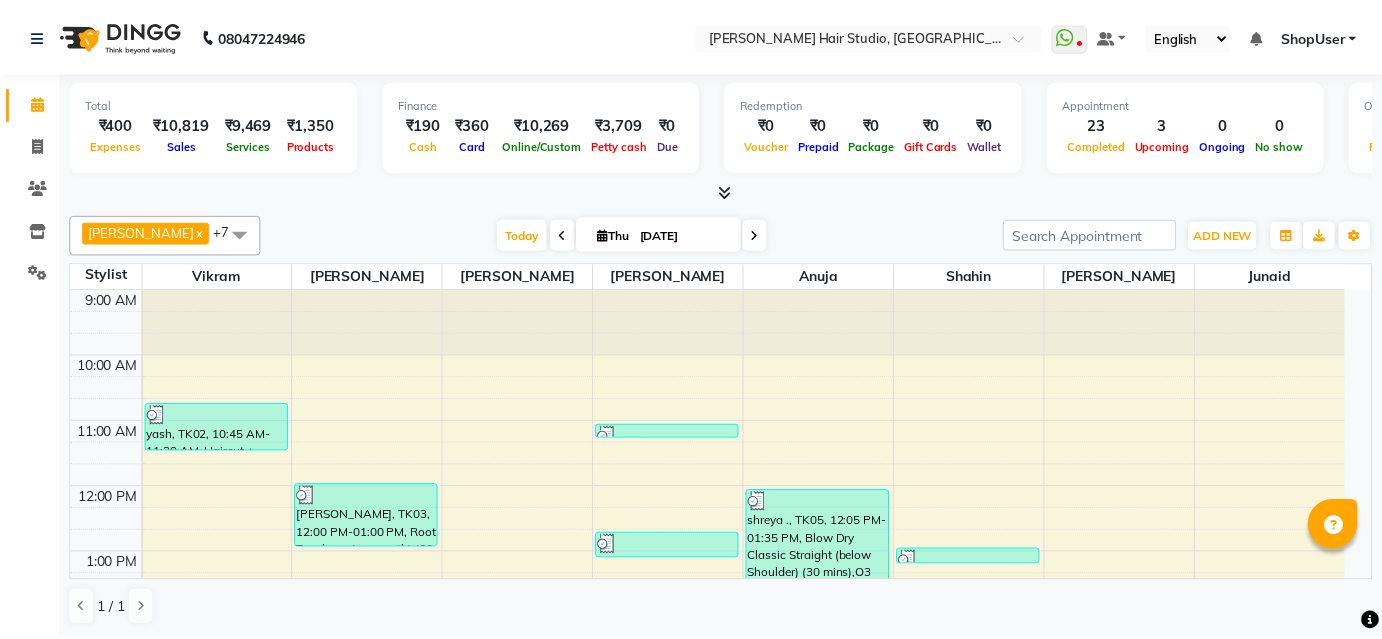 scroll, scrollTop: 0, scrollLeft: 0, axis: both 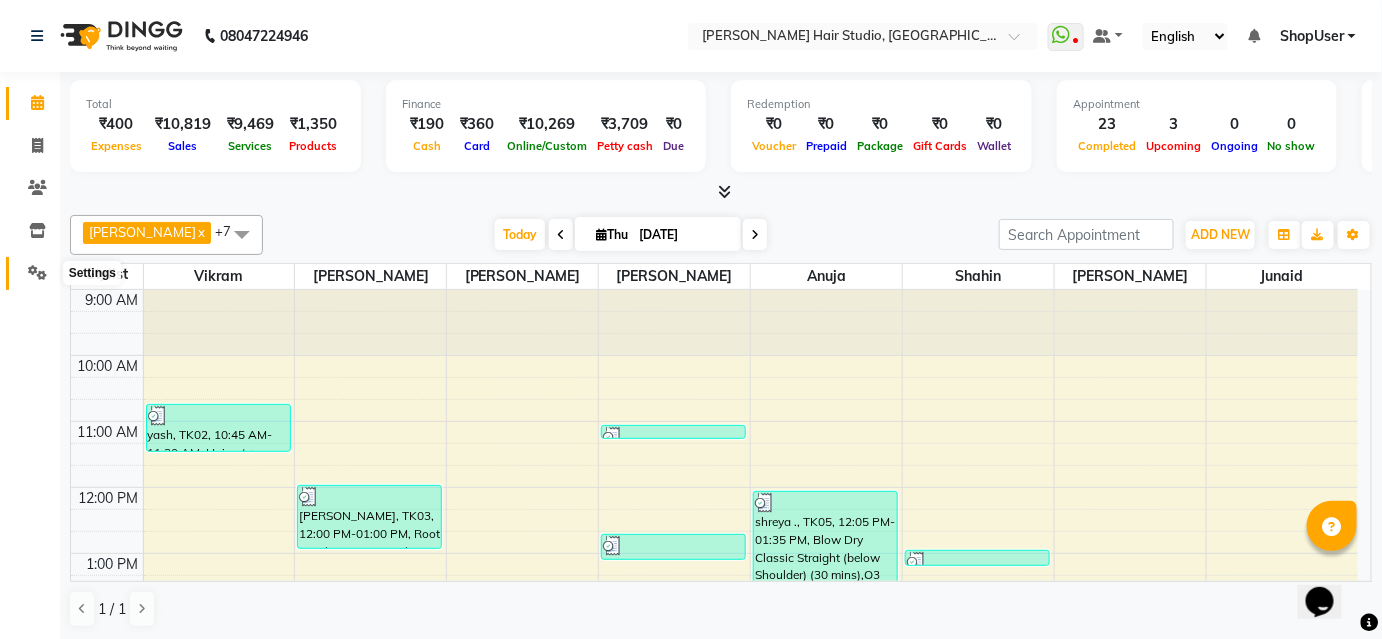 click 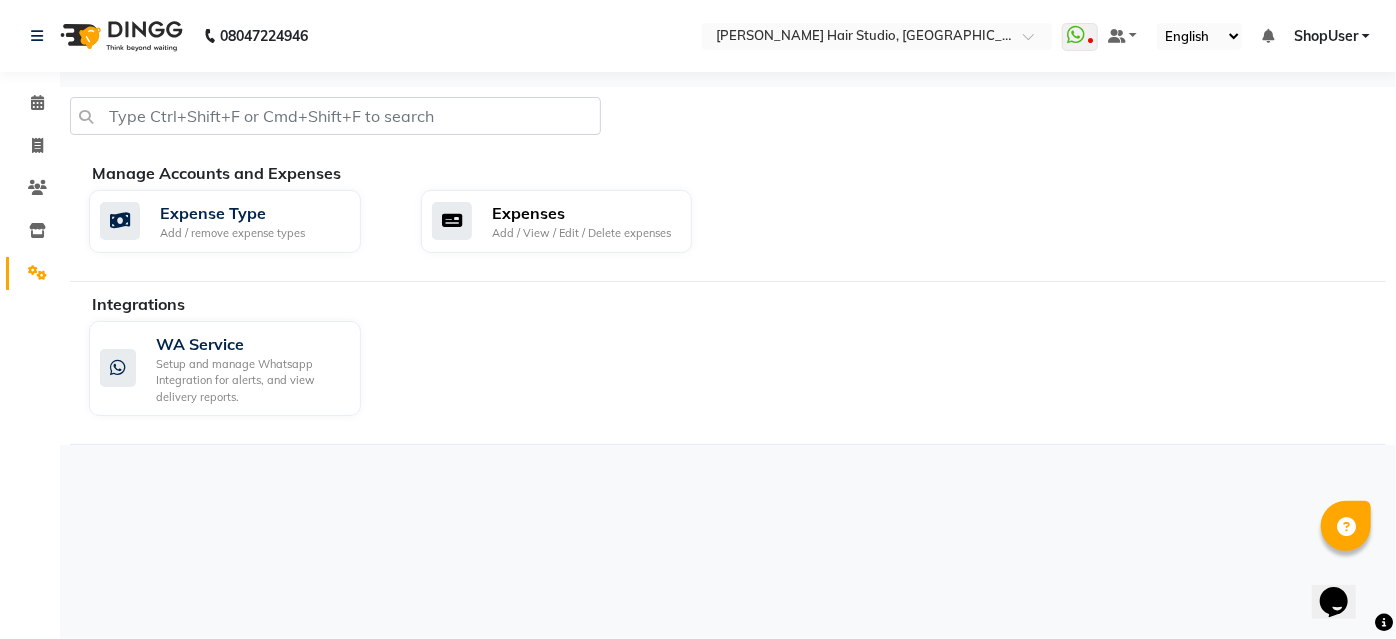 drag, startPoint x: 546, startPoint y: 229, endPoint x: 973, endPoint y: 615, distance: 575.6084 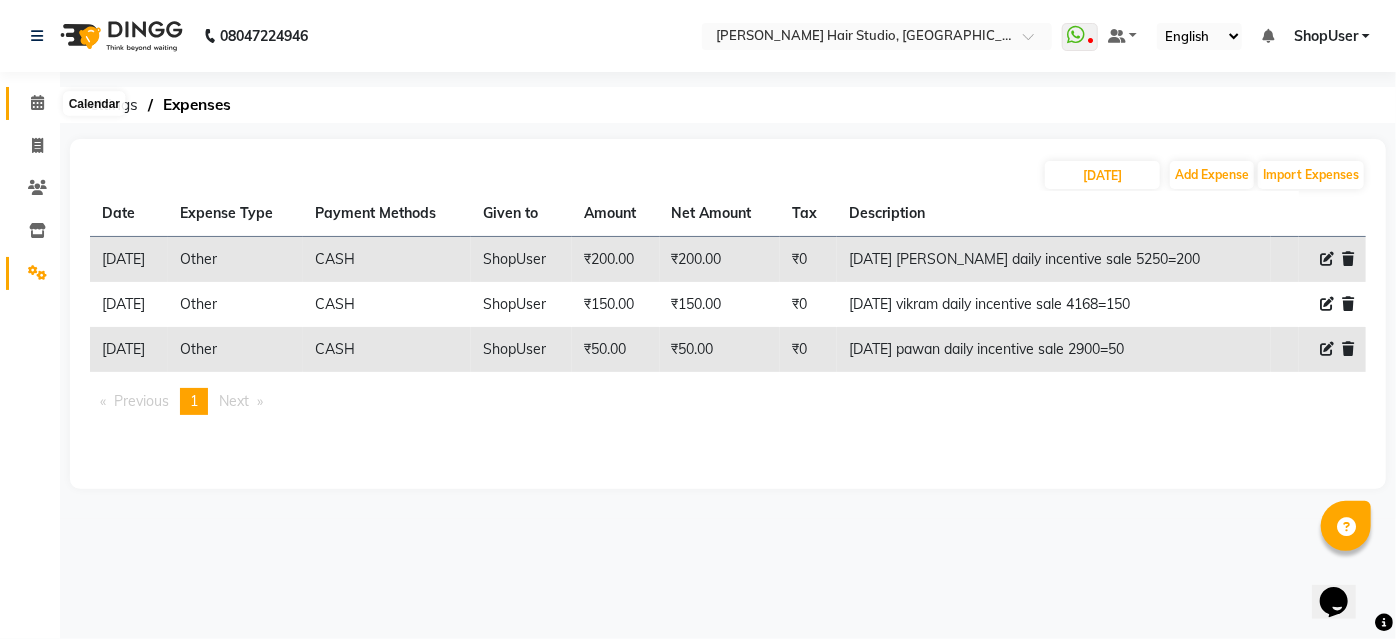 click 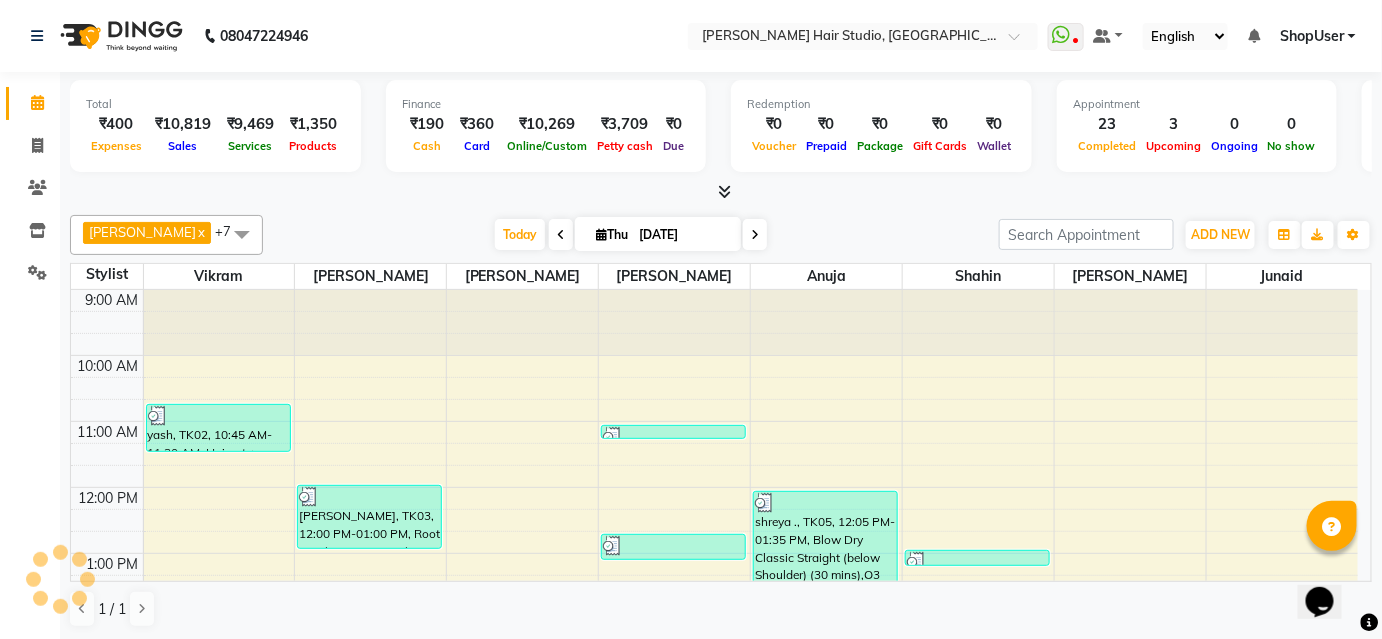 scroll, scrollTop: 581, scrollLeft: 0, axis: vertical 